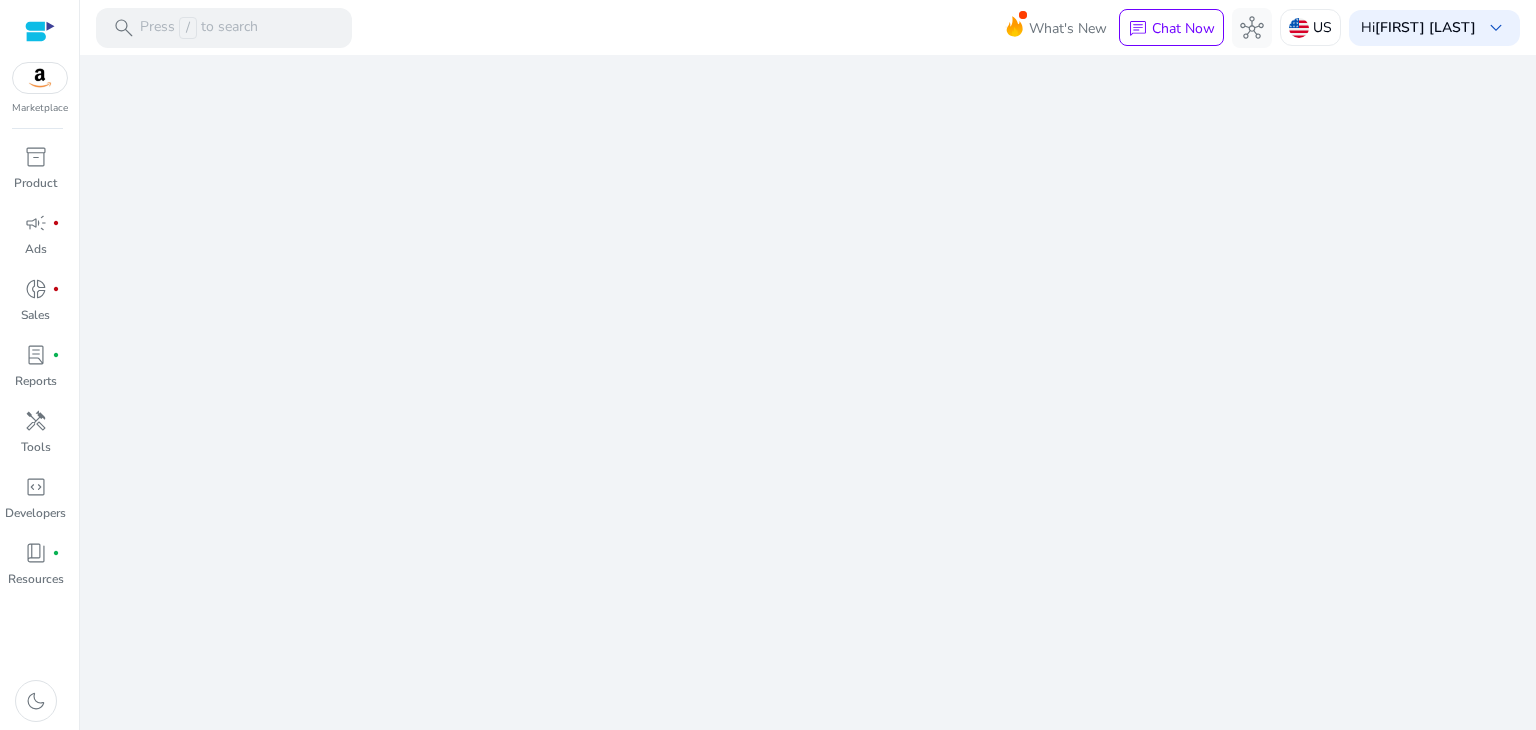 scroll, scrollTop: 0, scrollLeft: 0, axis: both 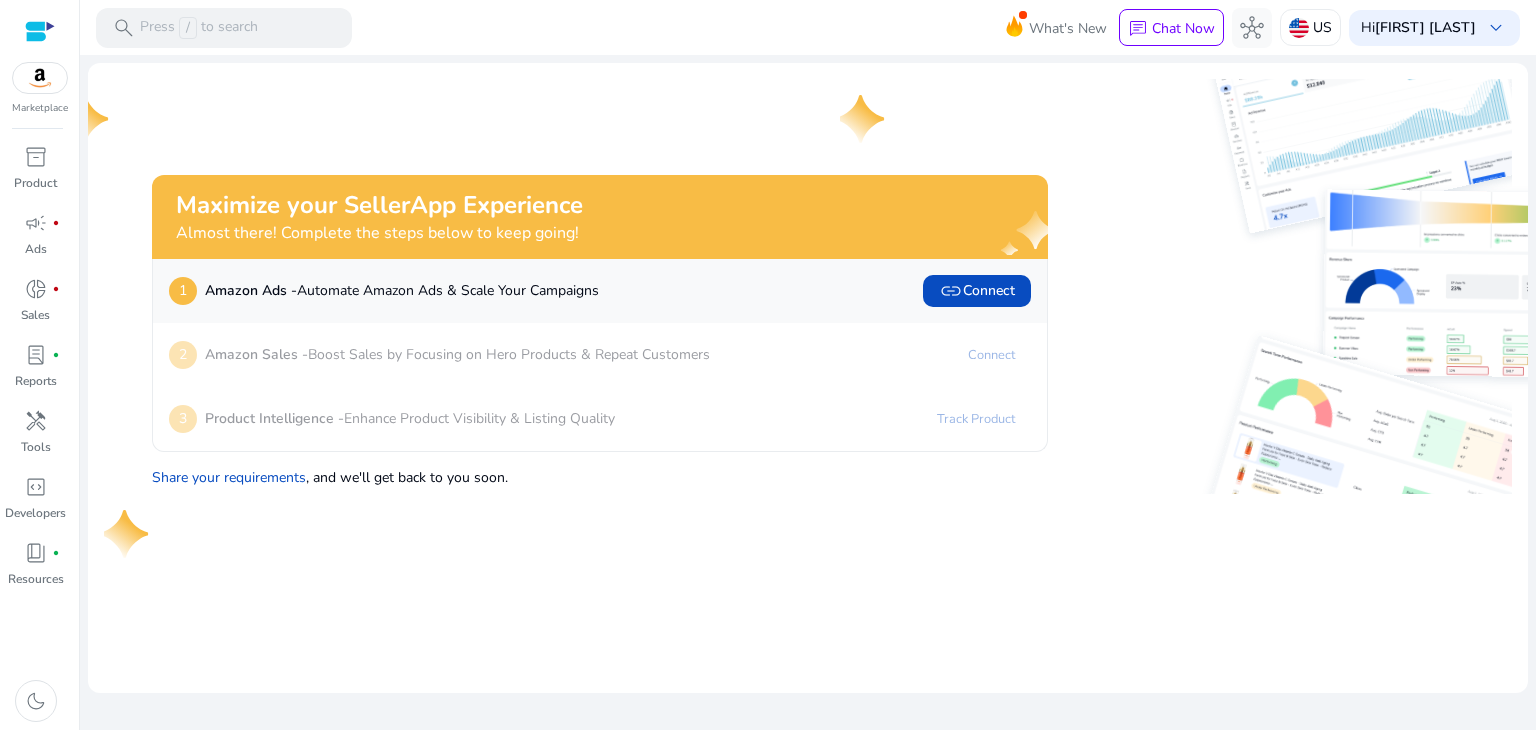 click on "Maximize your SellerApp Experience   Almost there! Complete the steps below to keep going!   1  Amazon Ads -  Automate Amazon Ads & Scale Your Campaigns  link   Connect   2  Amazon Sales -  Boost Sales by Focusing on Hero Products & Repeat Customers  Connect   3  Product Intelligence -  Enhance Product Visibility & Listing Quality  Track Product   Share your requirements  , and we'll get back to you soon." 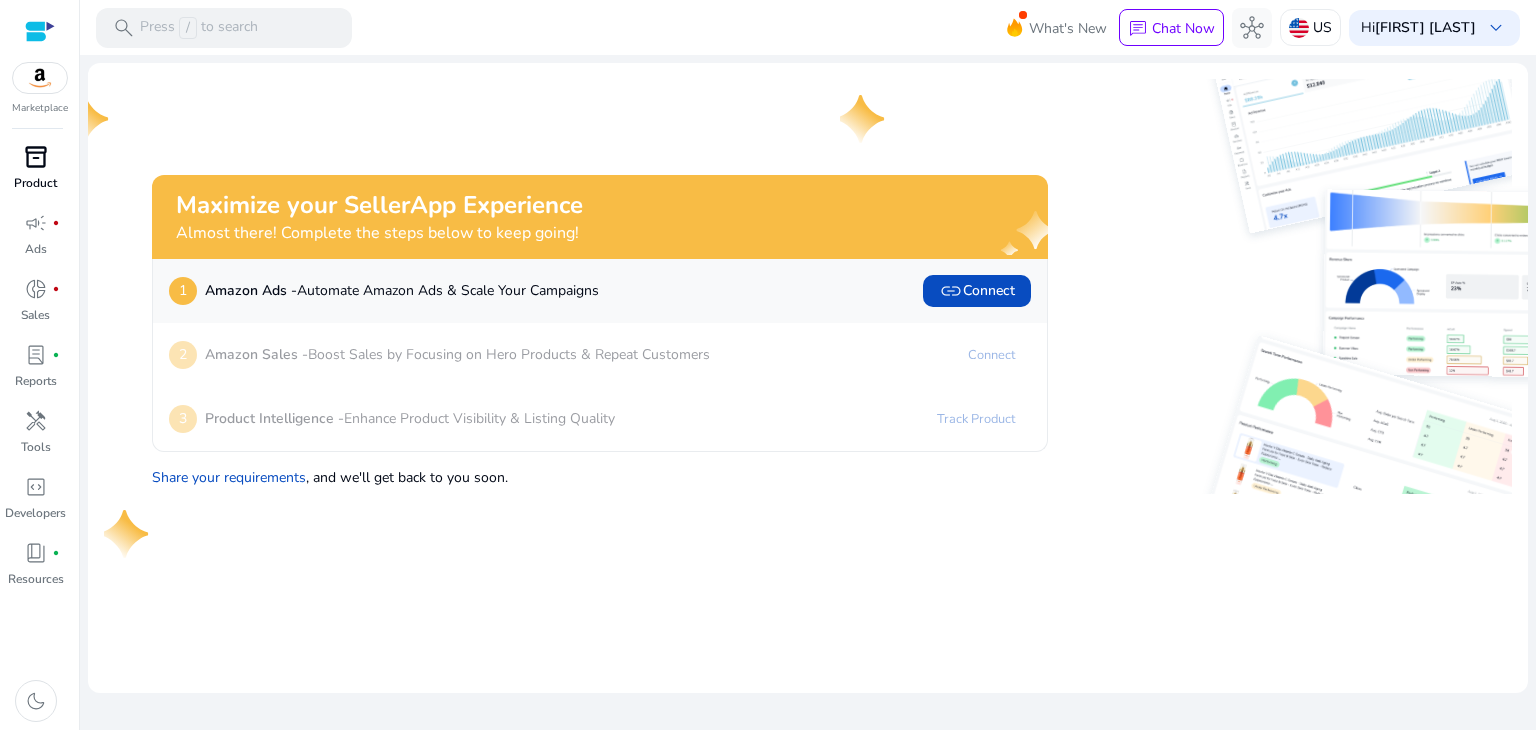 click on "inventory_2" at bounding box center (36, 157) 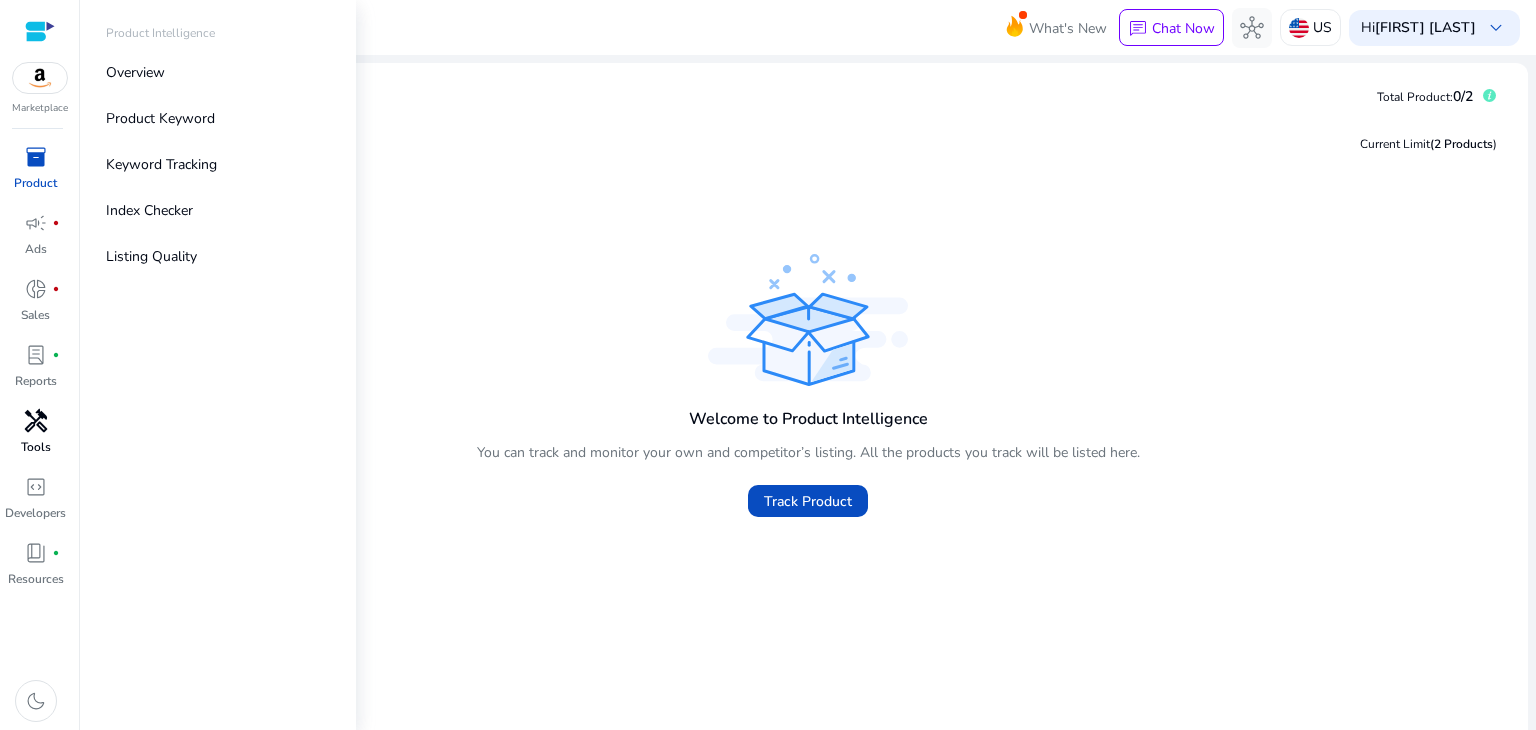 click on "handyman" at bounding box center [36, 421] 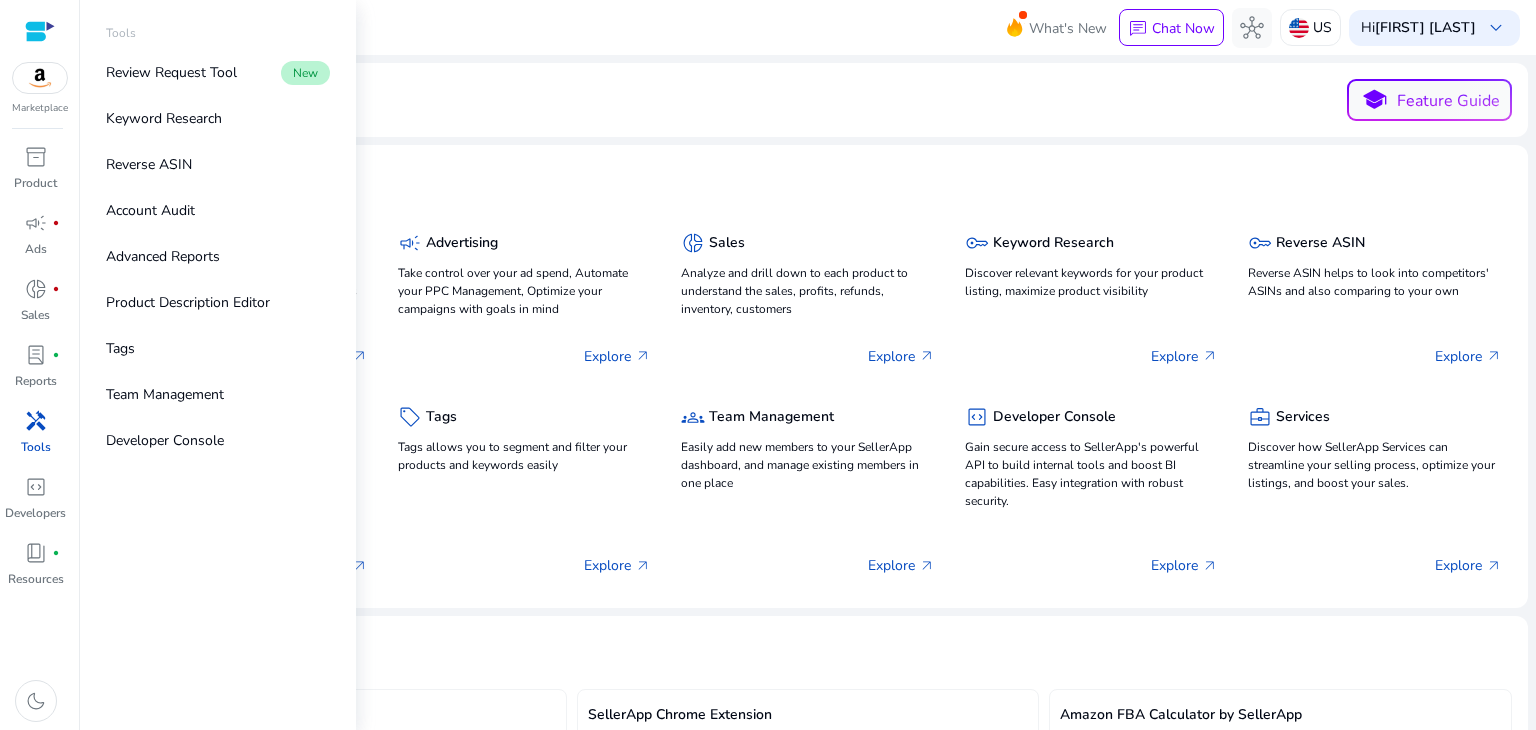 click on "handyman" at bounding box center (36, 421) 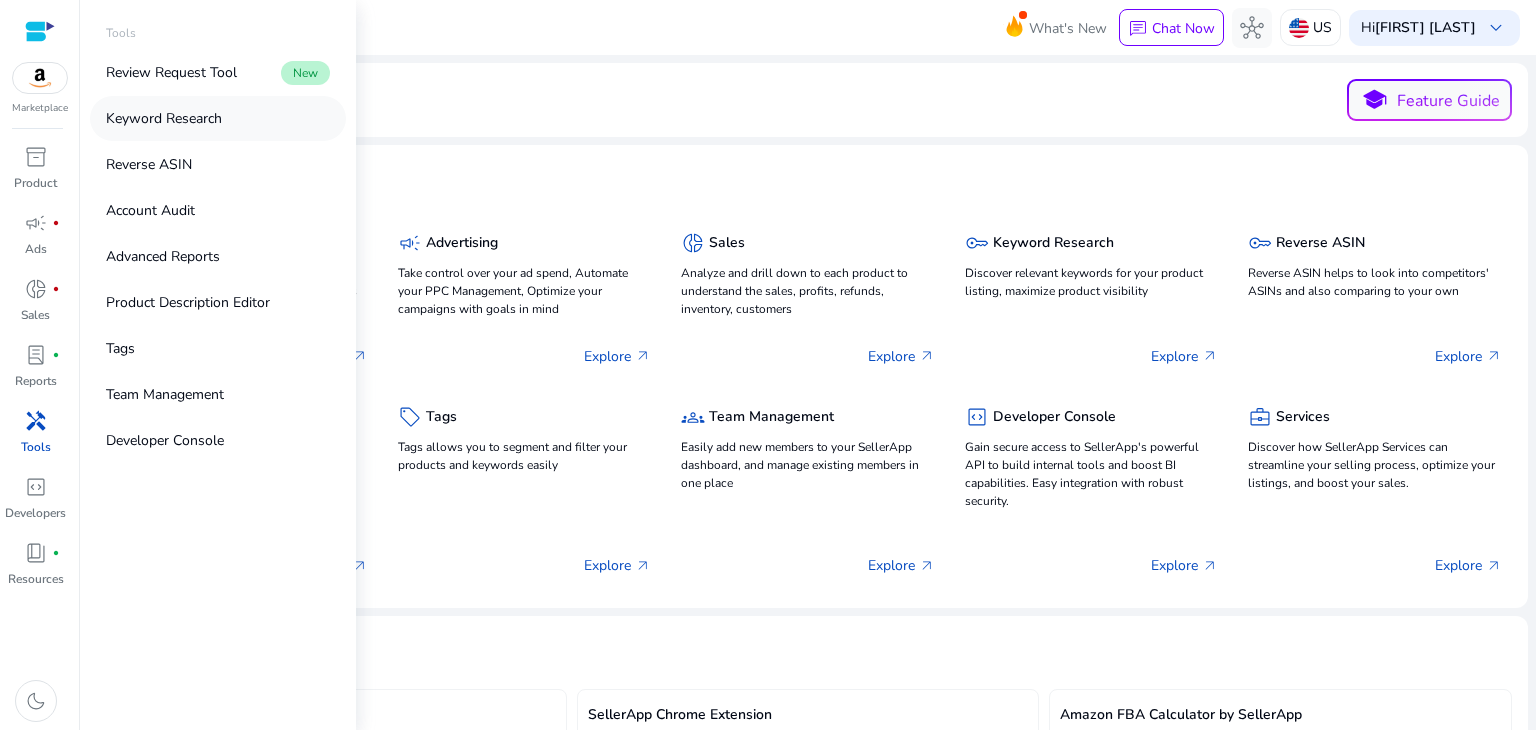 click on "Keyword Research" at bounding box center (164, 118) 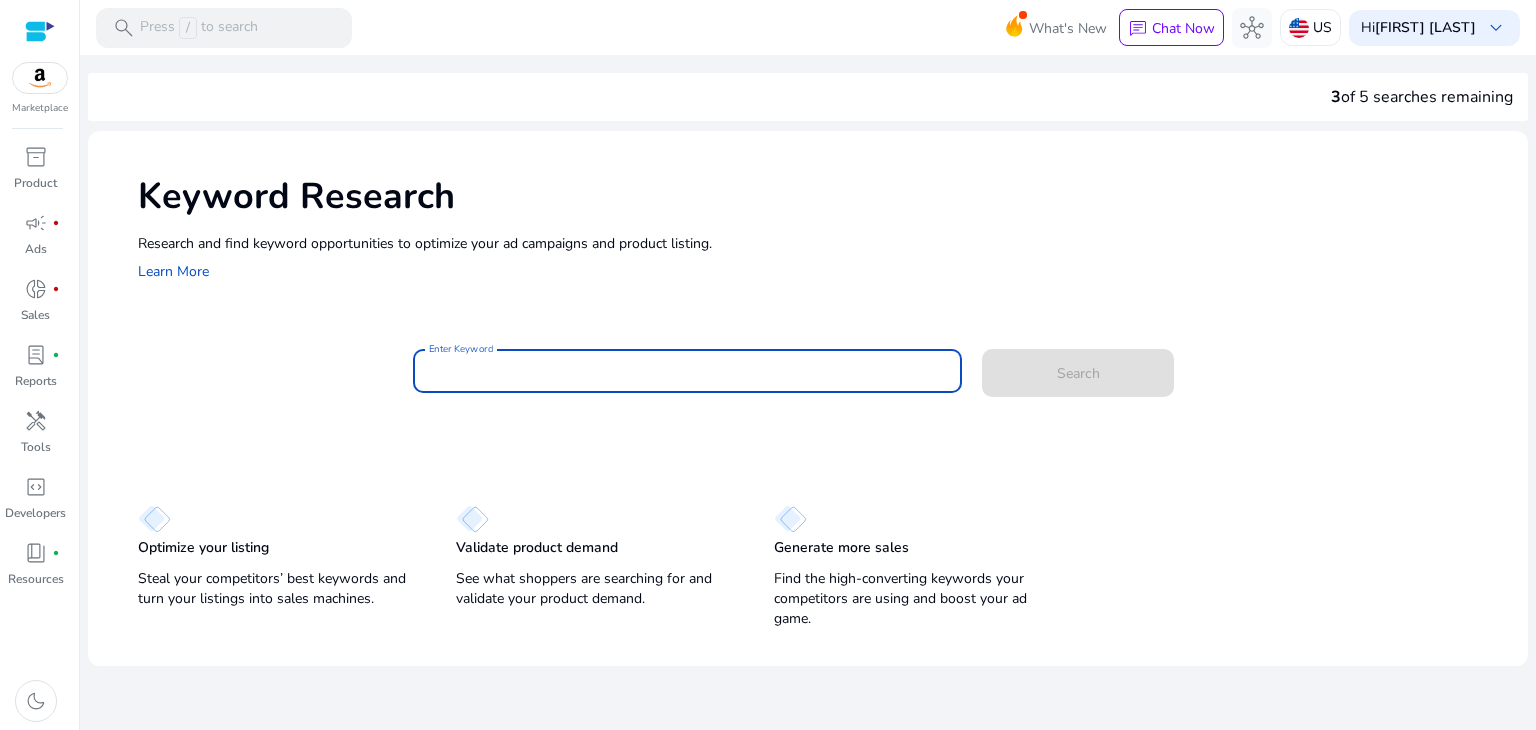 click on "Enter Keyword" at bounding box center [688, 371] 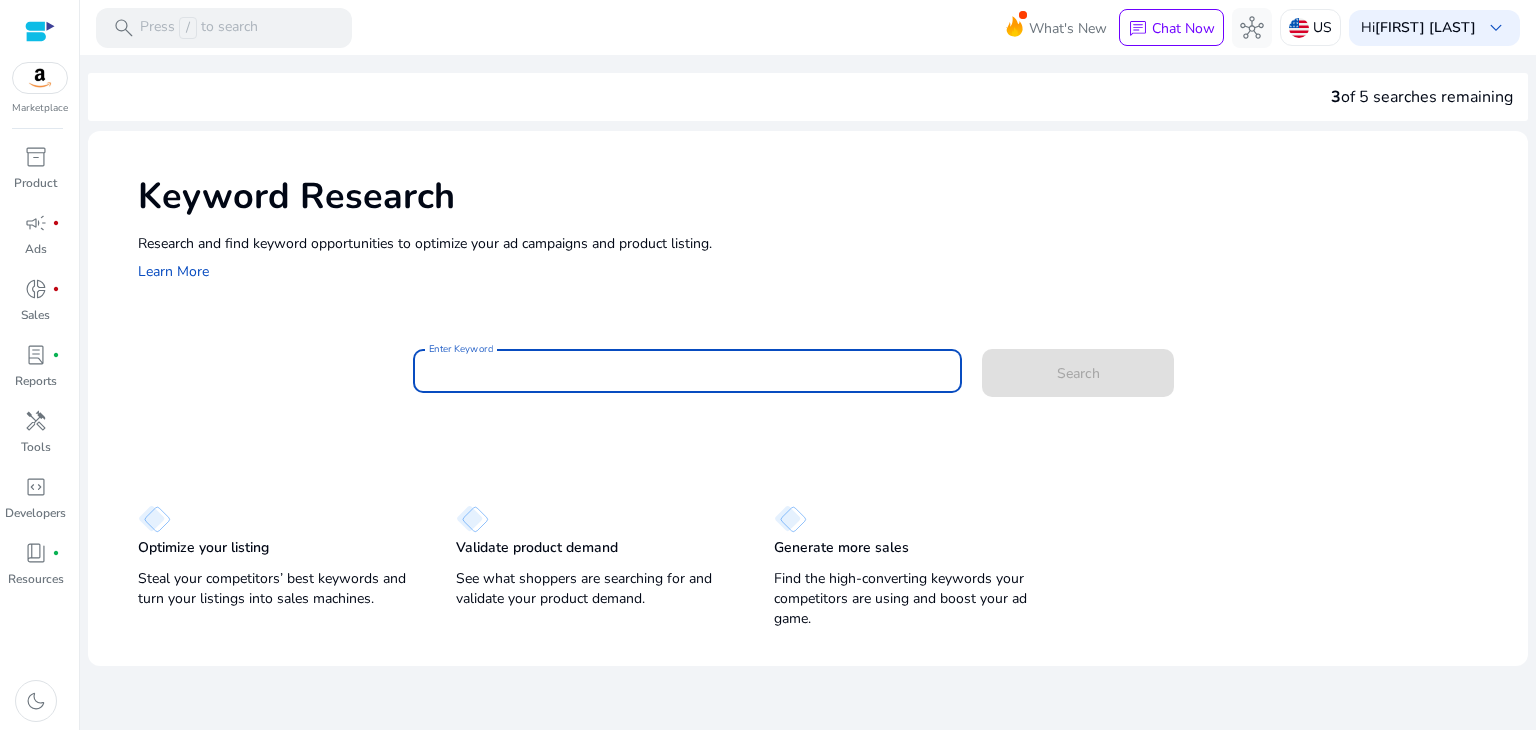 paste on "**********" 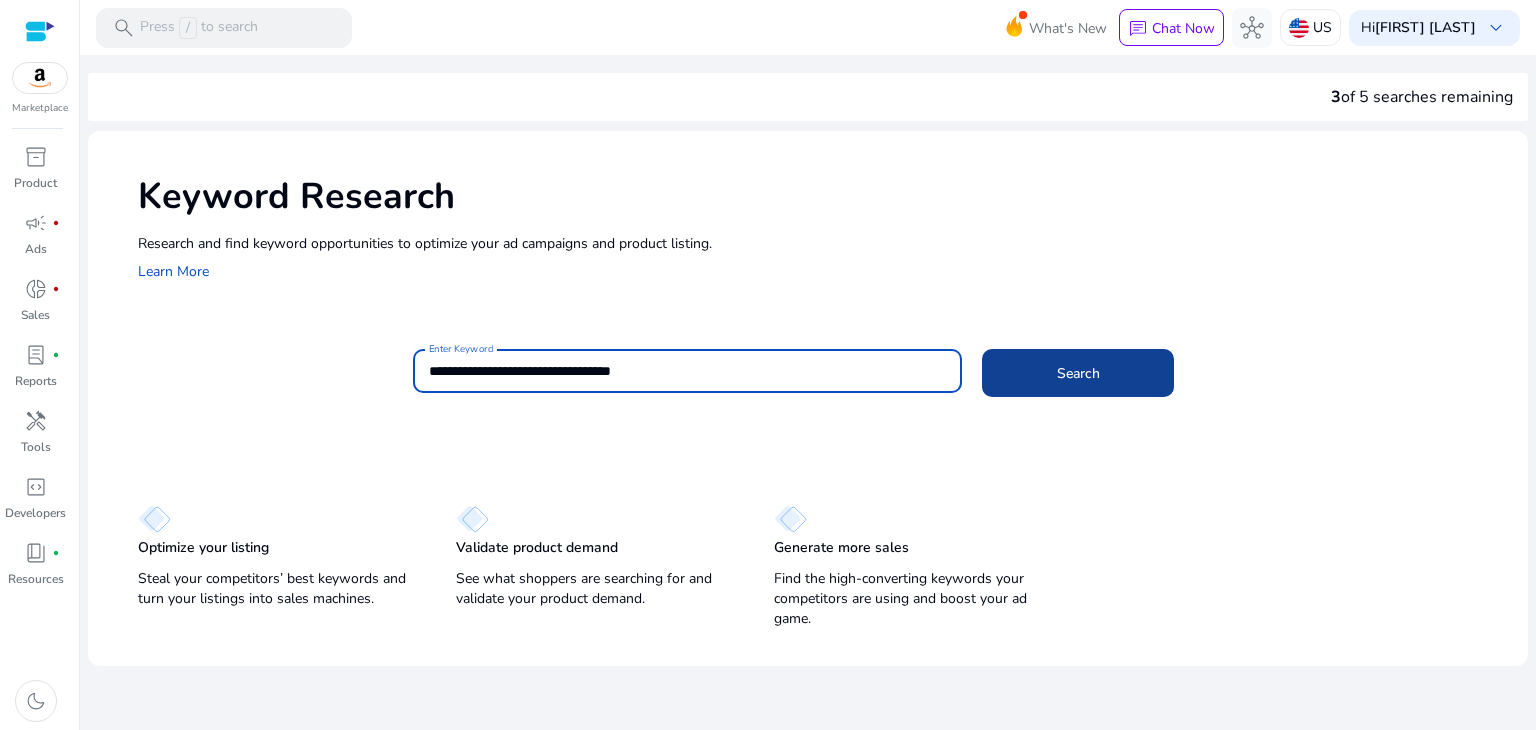 scroll, scrollTop: 0, scrollLeft: 0, axis: both 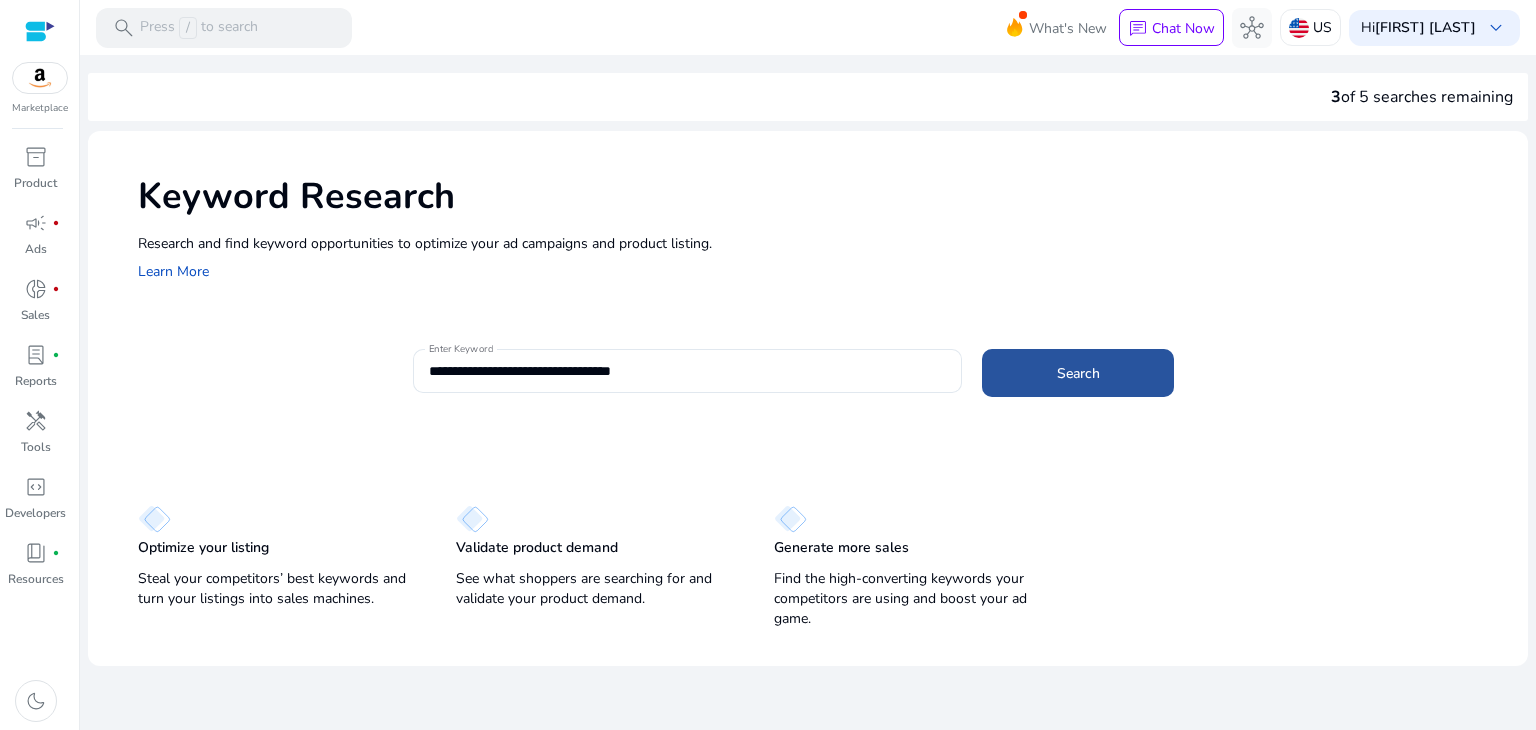click 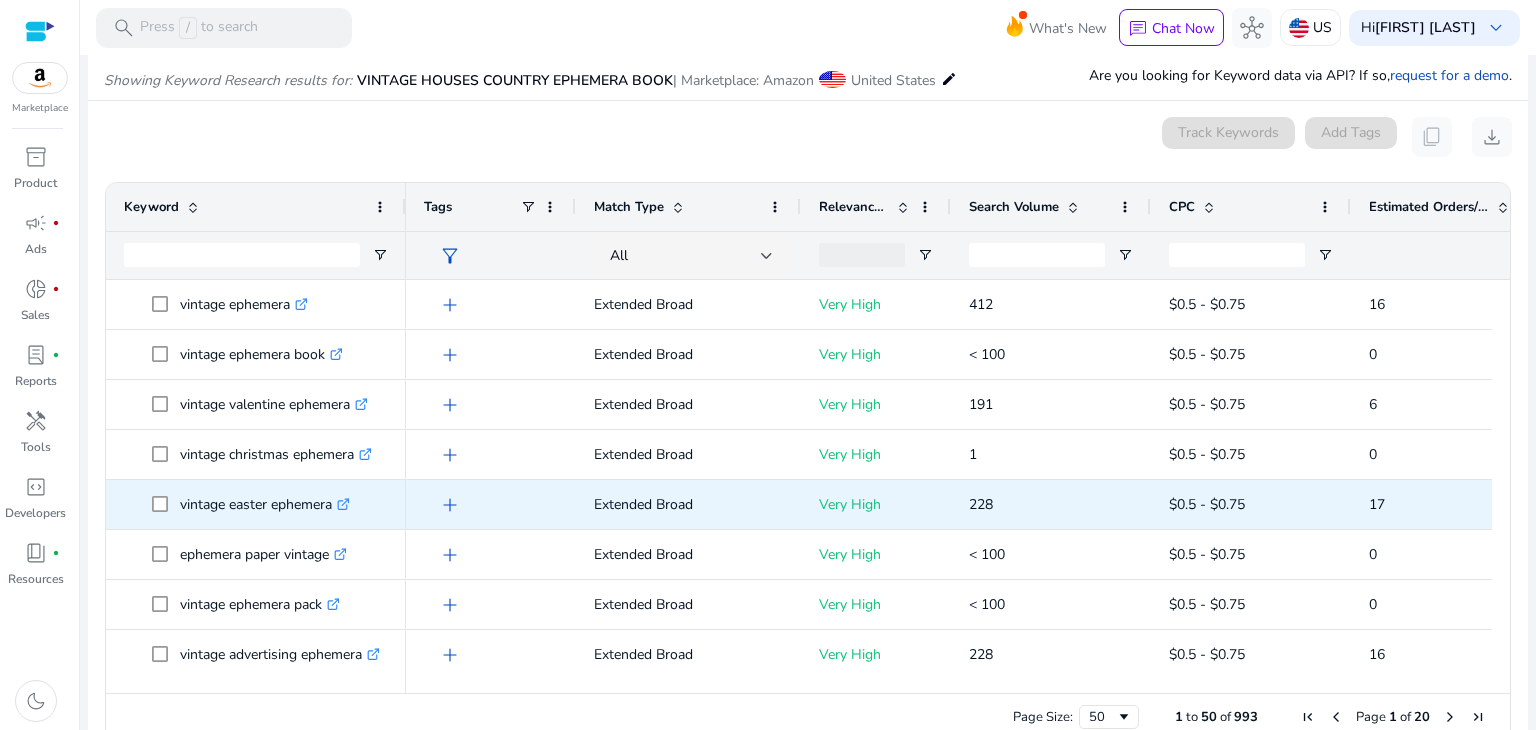 scroll, scrollTop: 214, scrollLeft: 0, axis: vertical 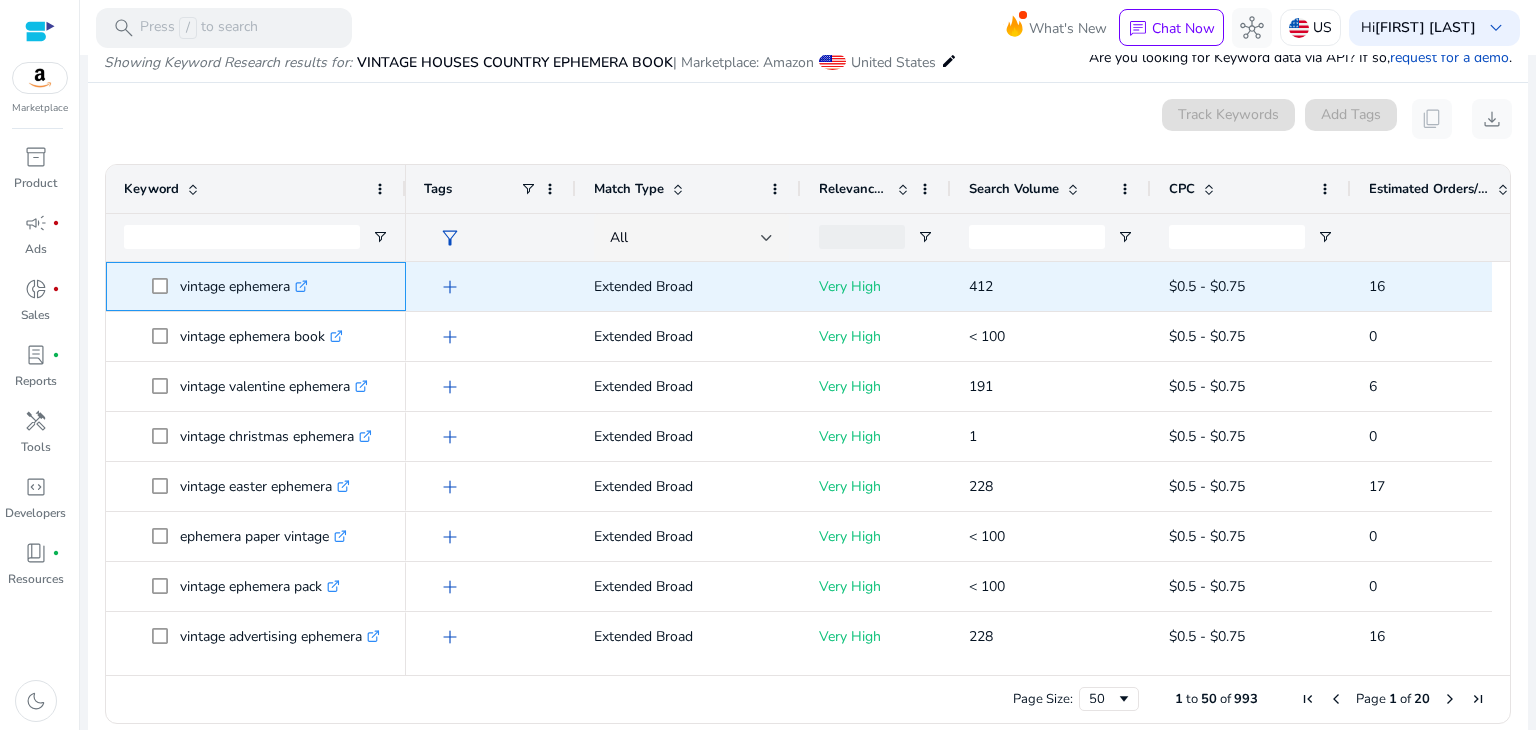 drag, startPoint x: 176, startPoint y: 285, endPoint x: 289, endPoint y: 277, distance: 113.28283 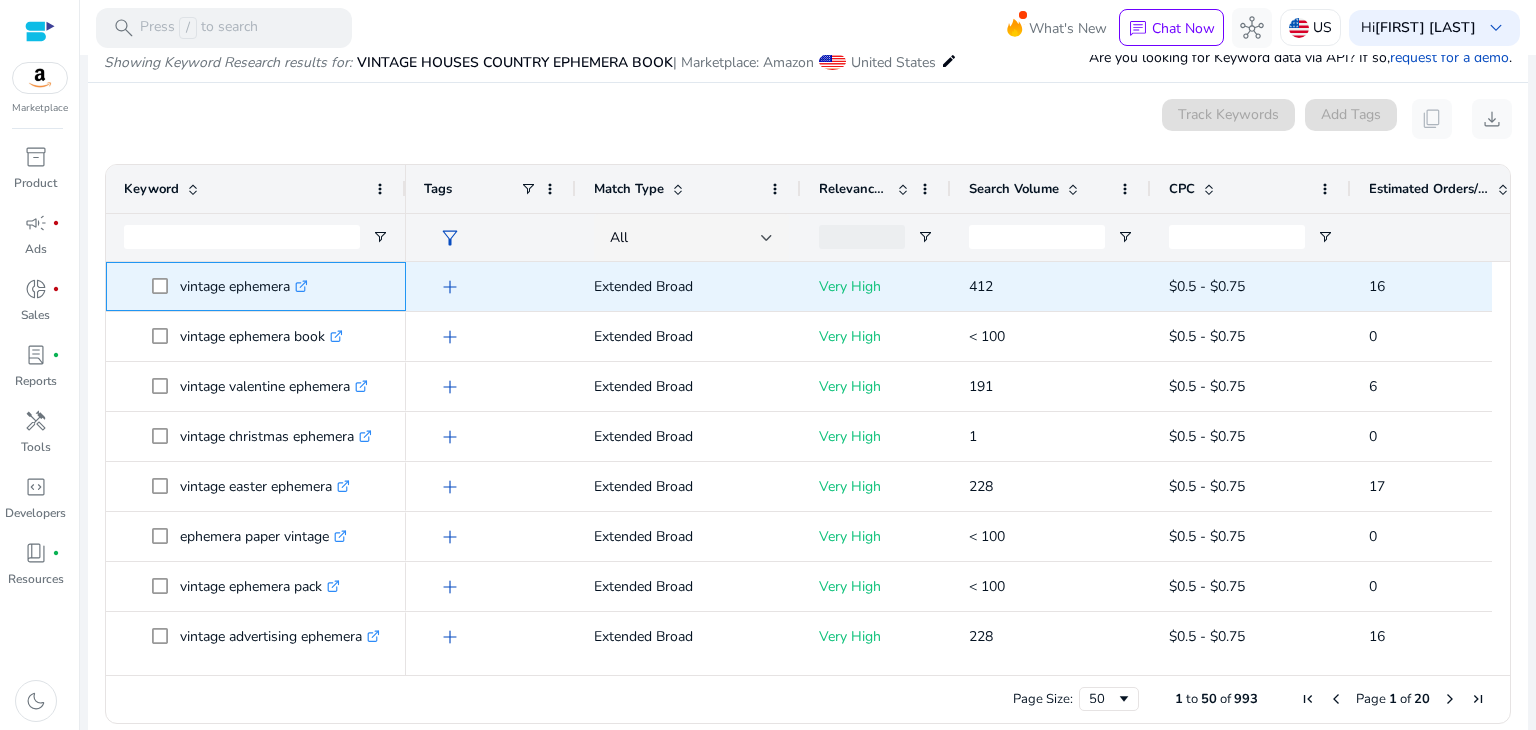 copy on "vintage ephemera" 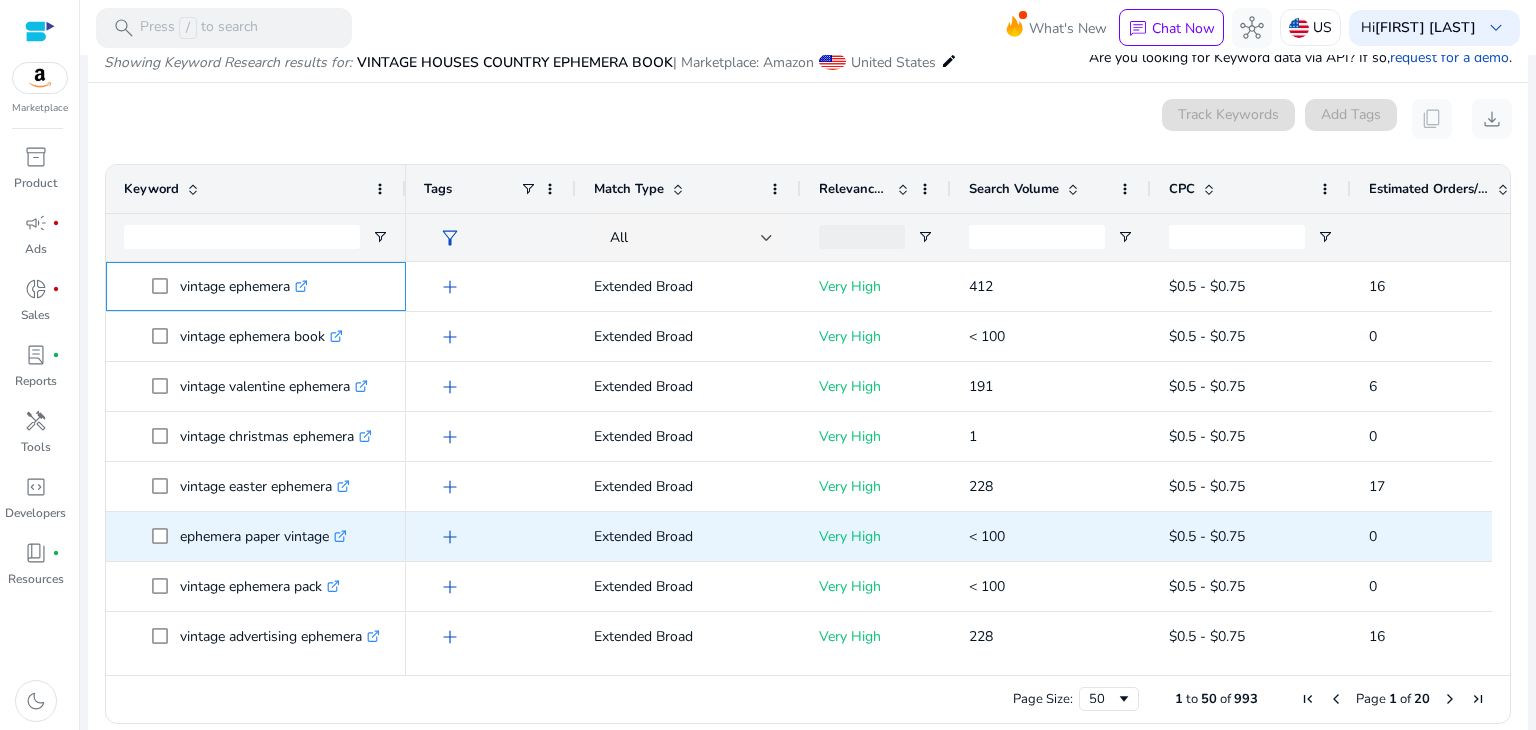 scroll, scrollTop: 79, scrollLeft: 0, axis: vertical 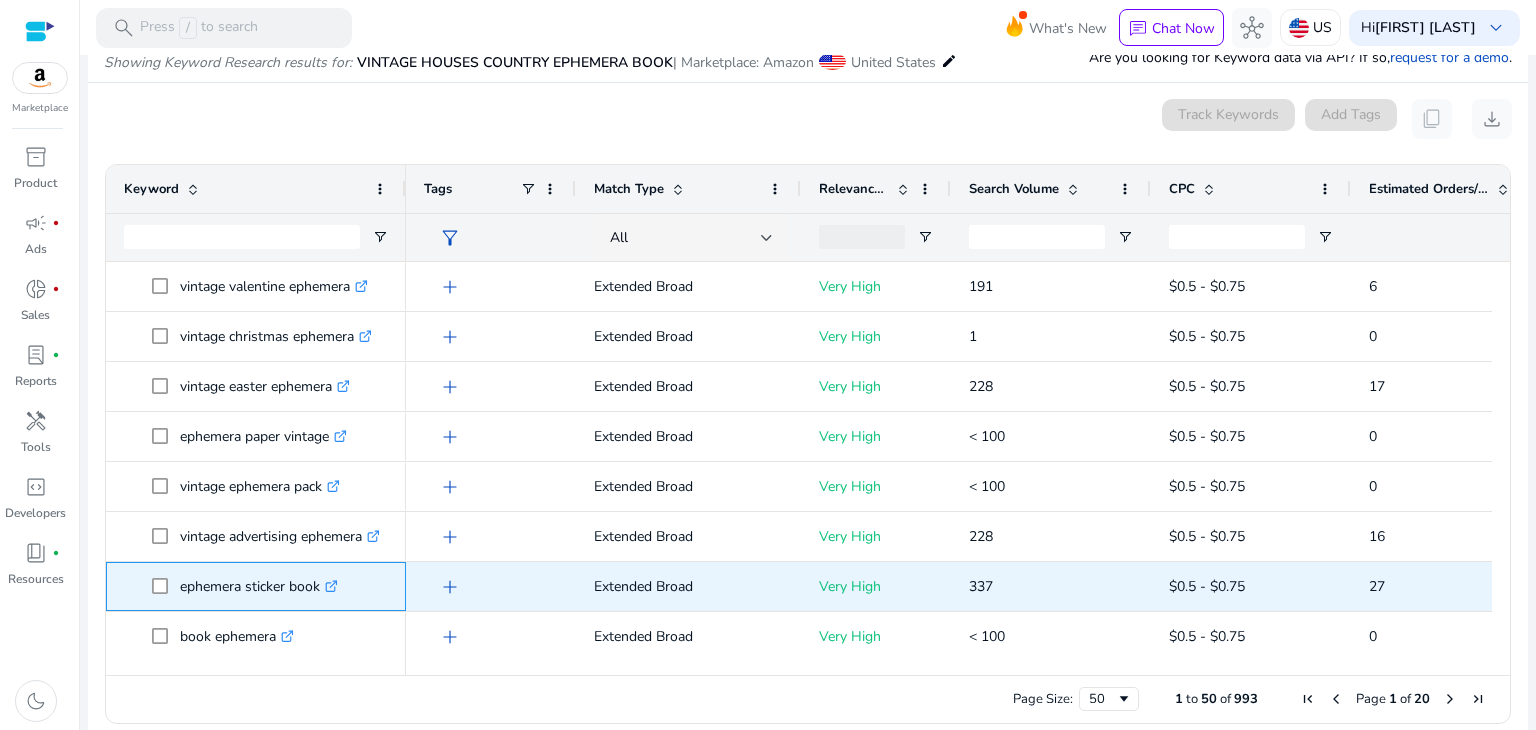 drag, startPoint x: 177, startPoint y: 583, endPoint x: 318, endPoint y: 588, distance: 141.08862 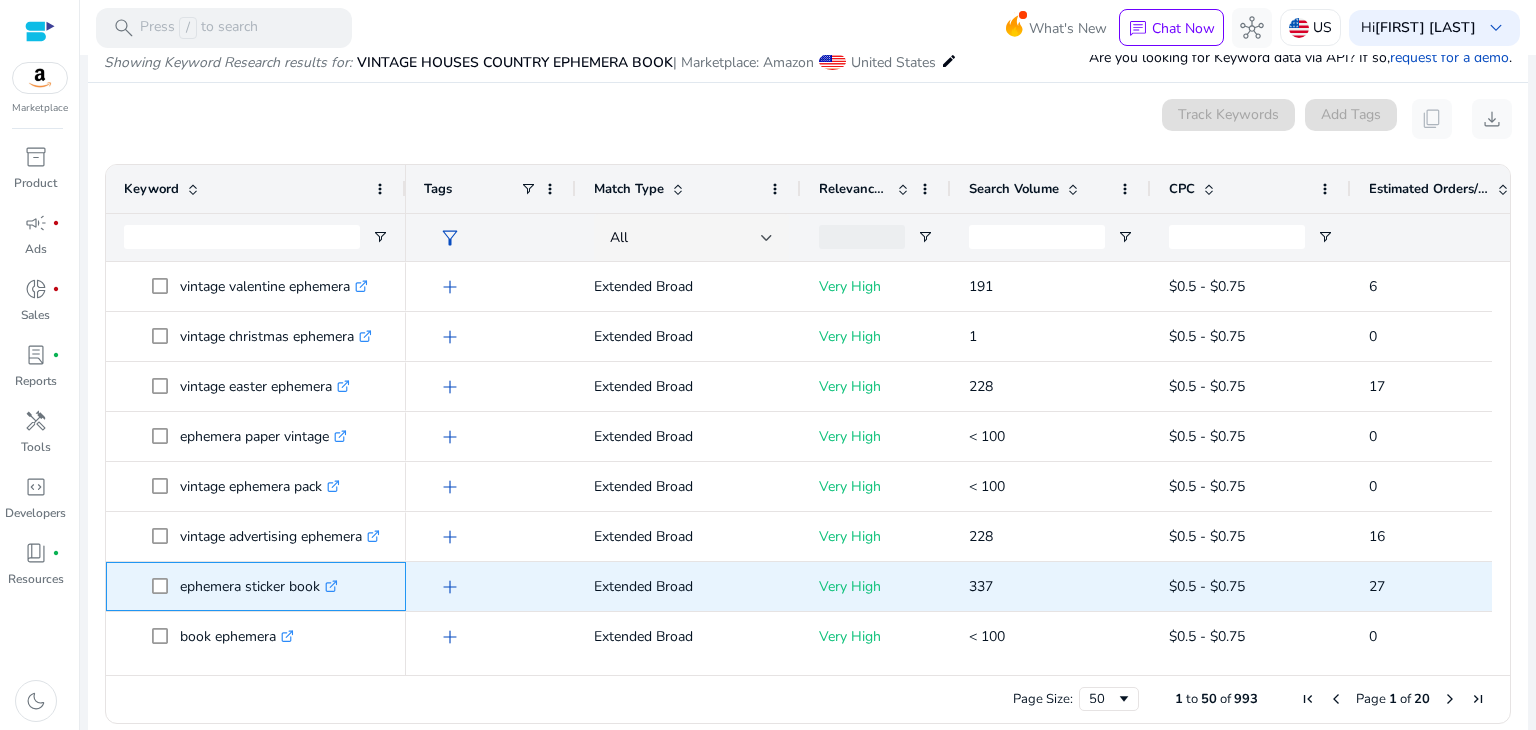 copy on "ephemera sticker book" 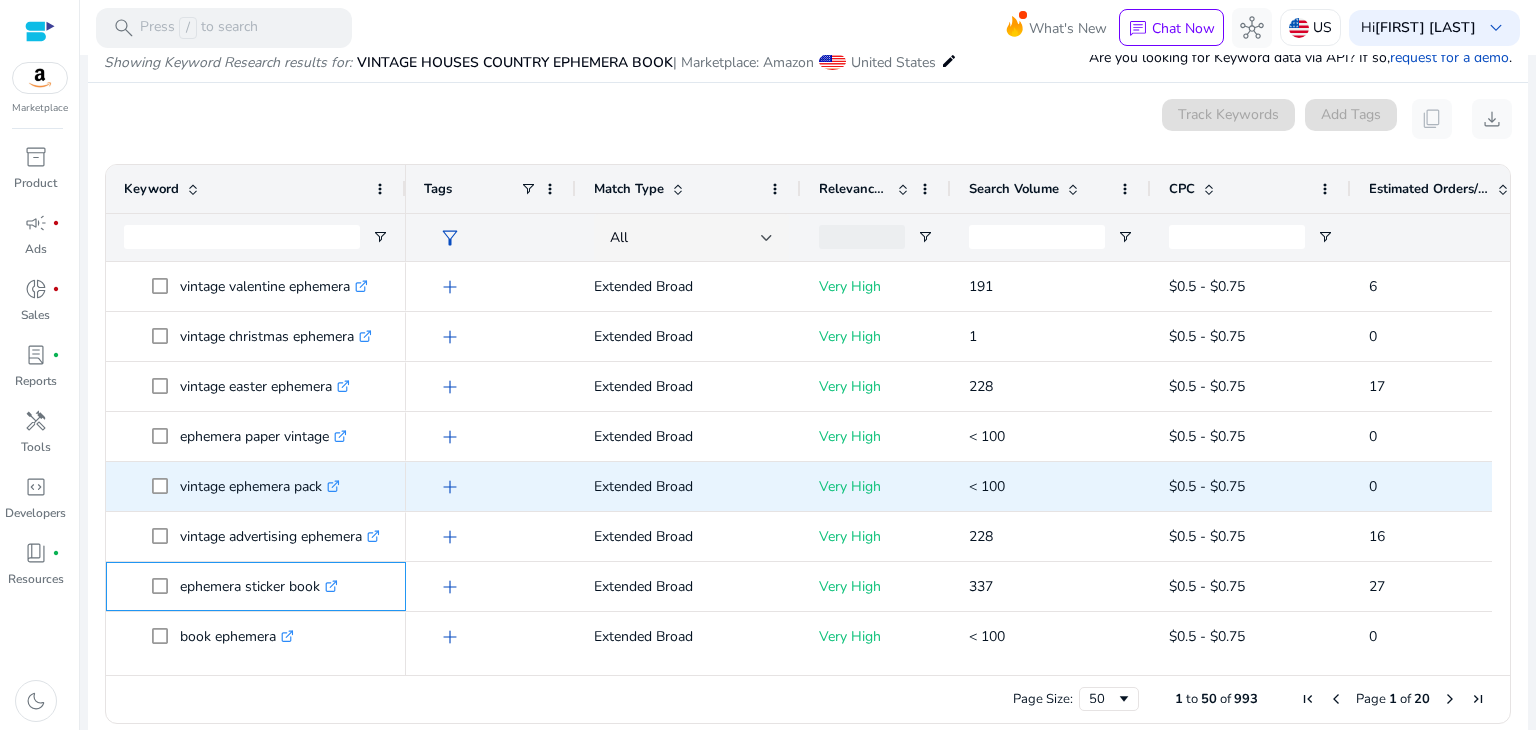 scroll, scrollTop: 172, scrollLeft: 0, axis: vertical 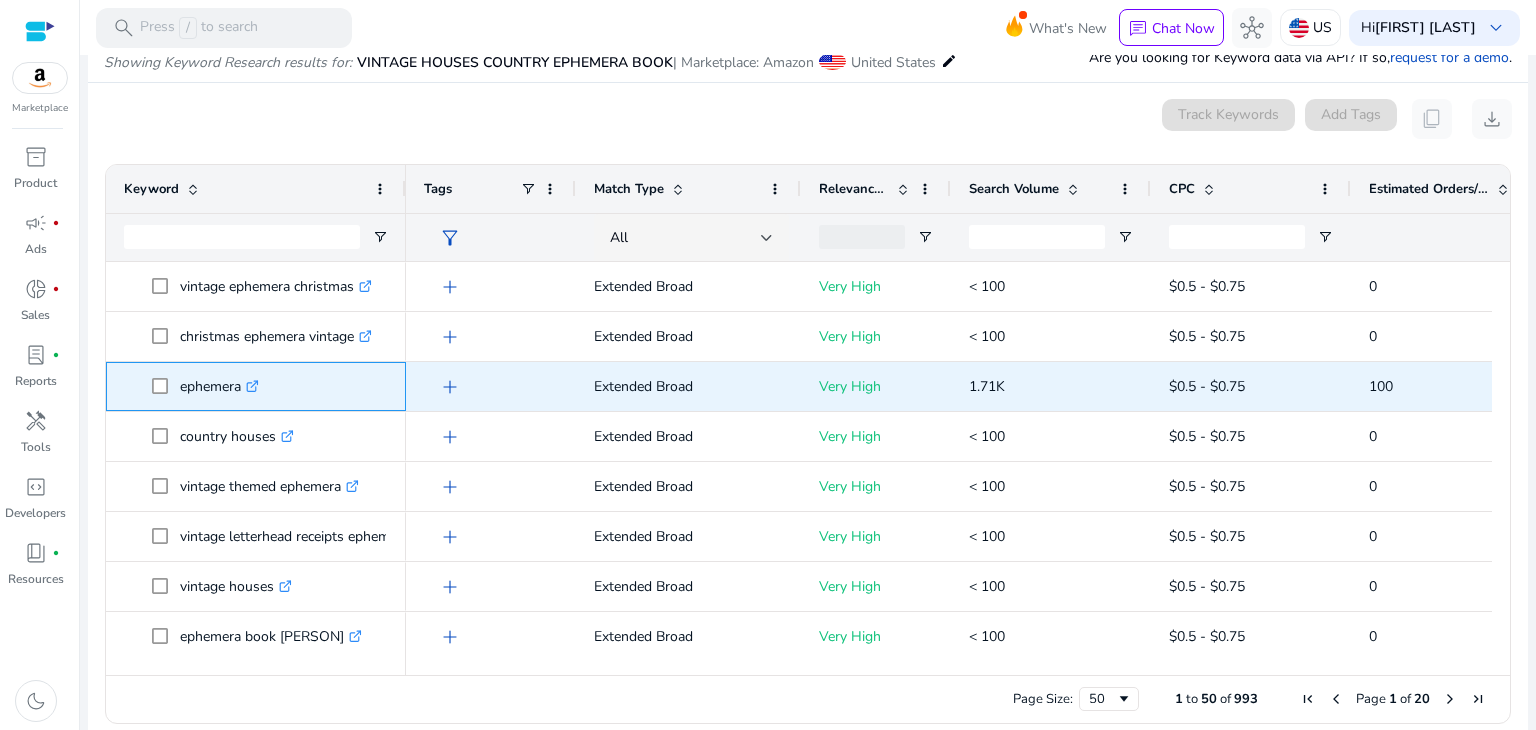 drag, startPoint x: 179, startPoint y: 383, endPoint x: 260, endPoint y: 383, distance: 81 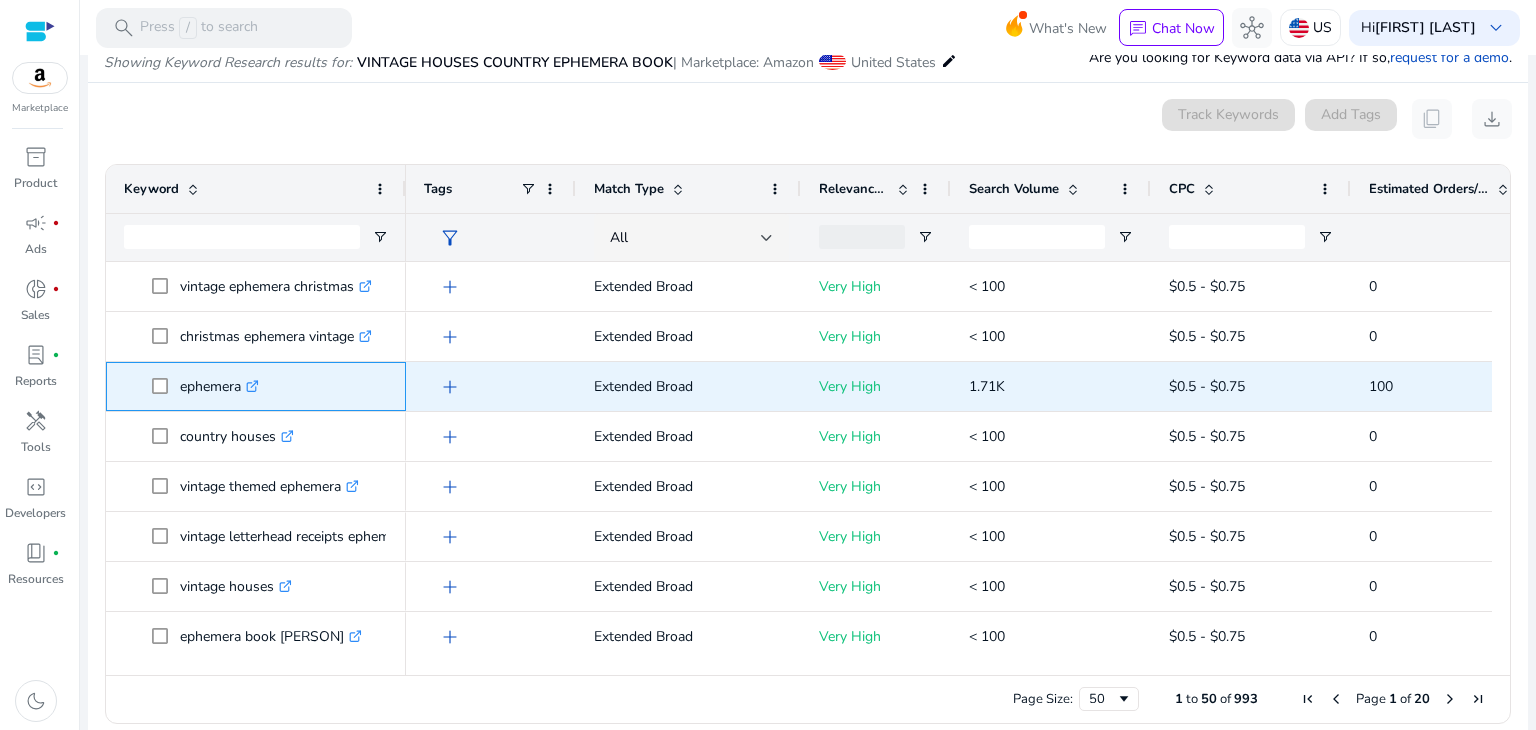 drag, startPoint x: 236, startPoint y: 386, endPoint x: 217, endPoint y: 386, distance: 19 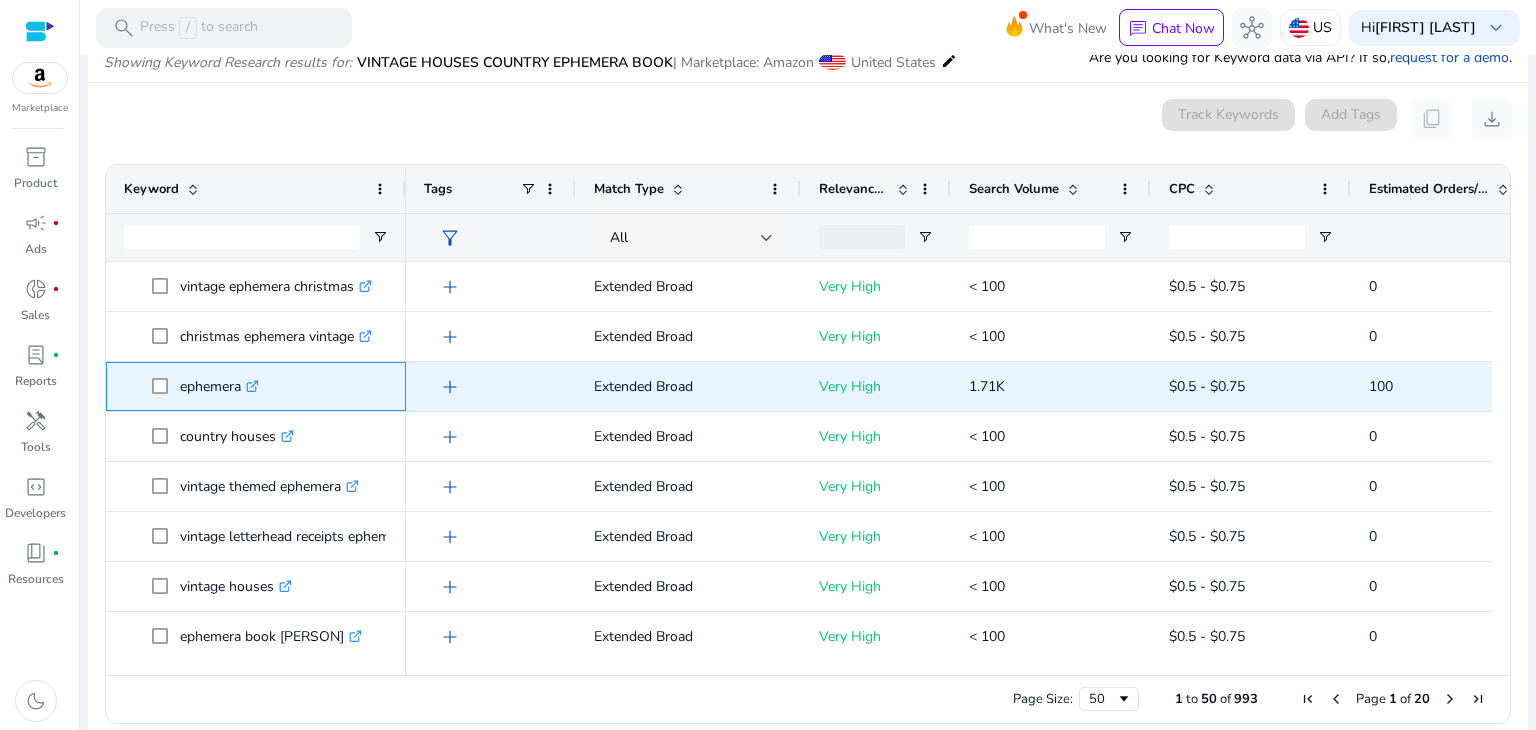 drag, startPoint x: 179, startPoint y: 389, endPoint x: 239, endPoint y: 386, distance: 60.074955 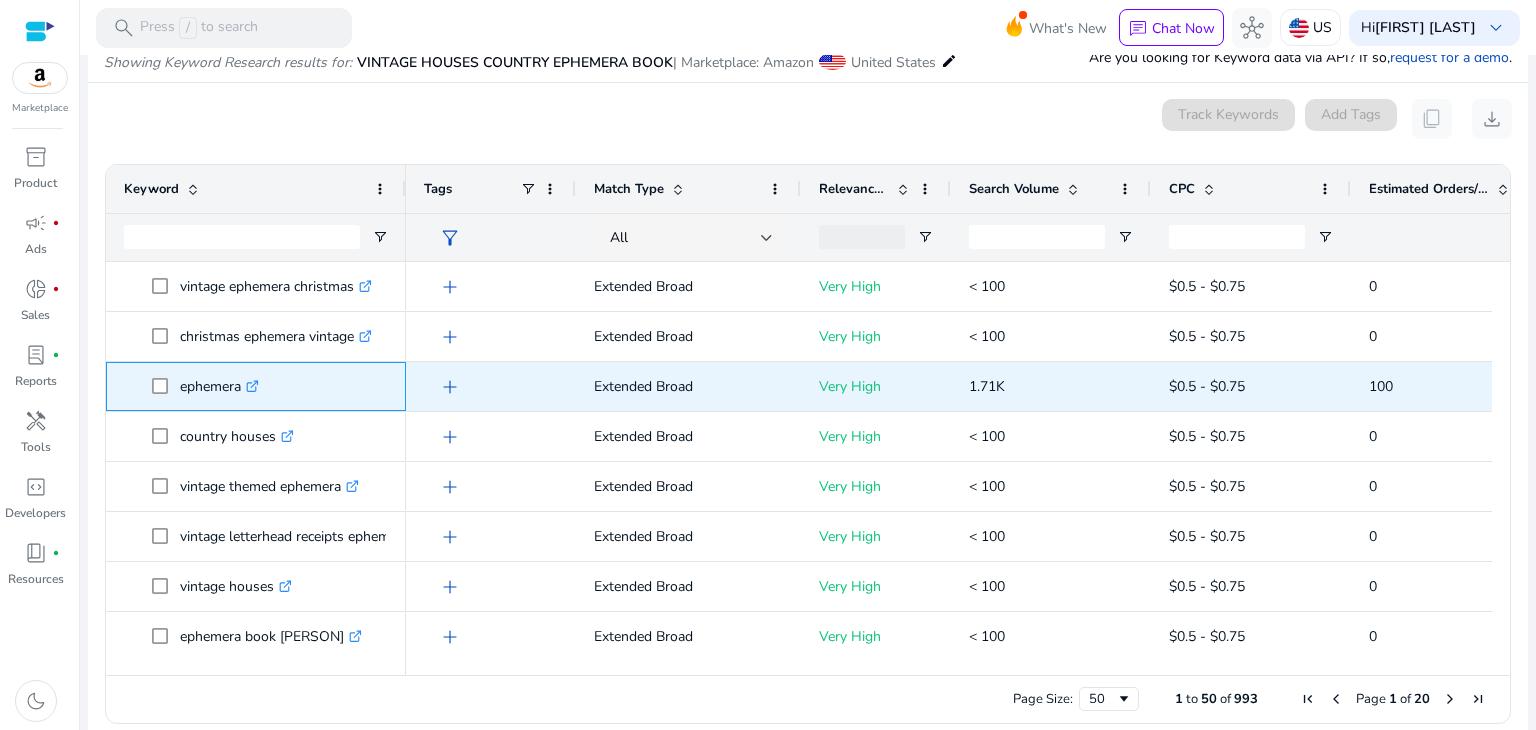 copy on "ephemera" 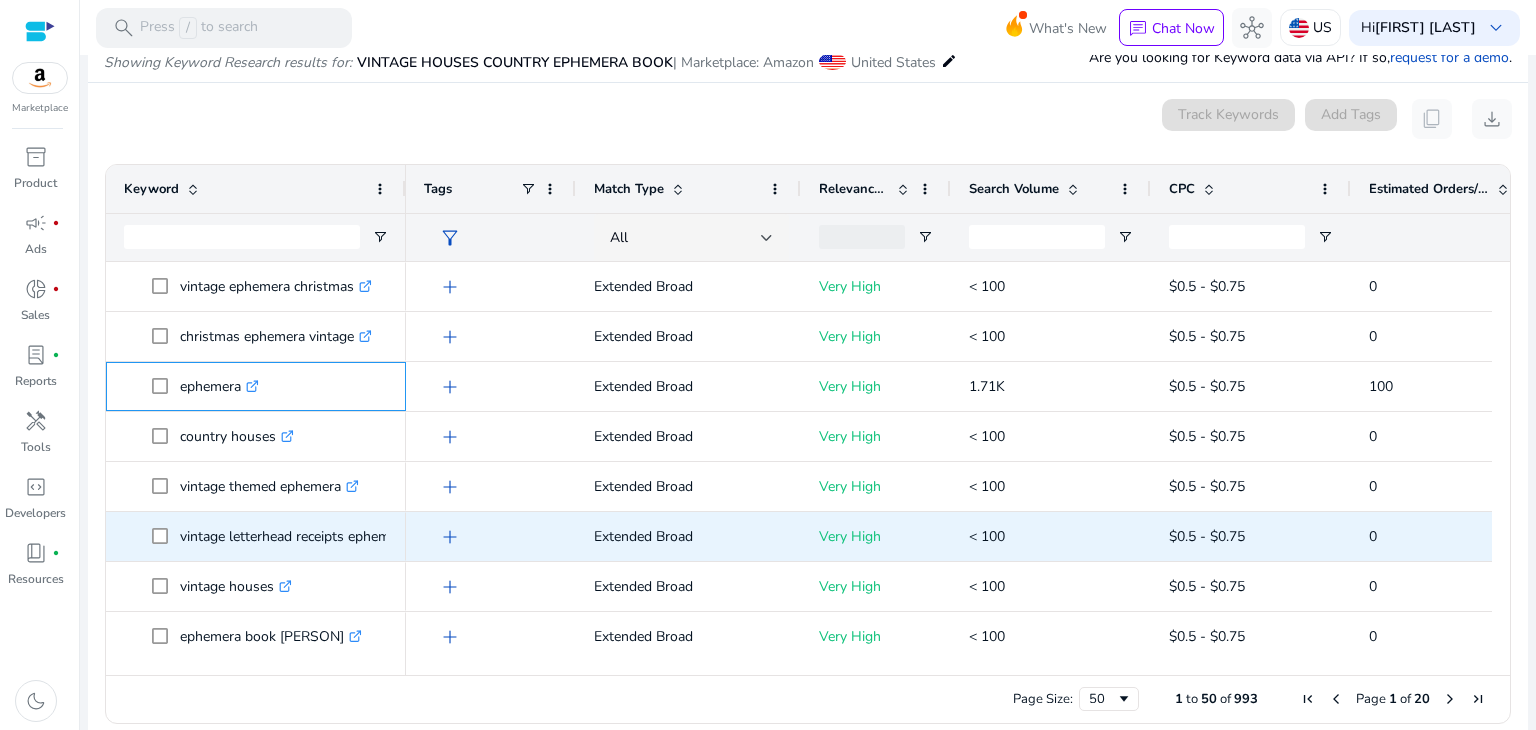 scroll, scrollTop: 560, scrollLeft: 0, axis: vertical 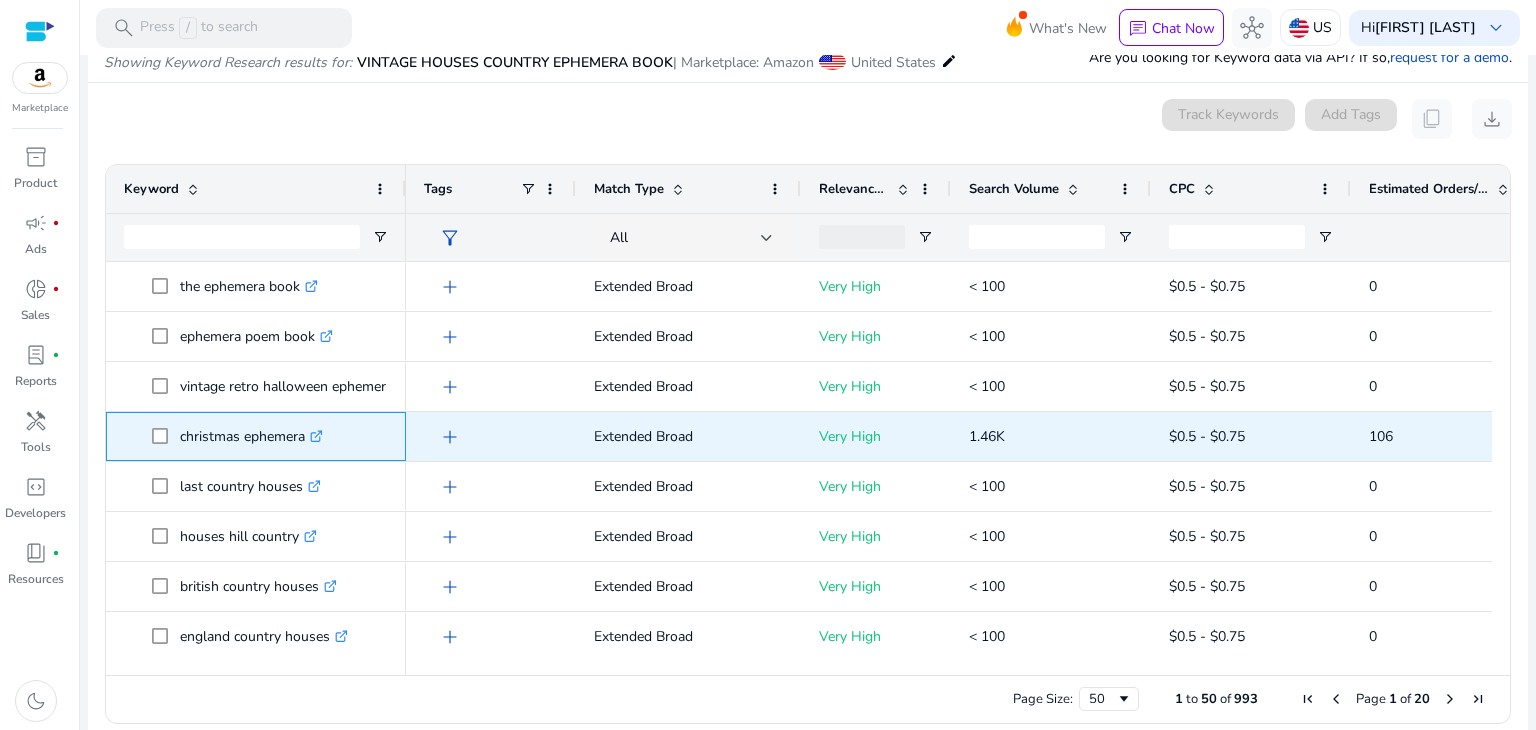 drag, startPoint x: 232, startPoint y: 431, endPoint x: 304, endPoint y: 434, distance: 72.06247 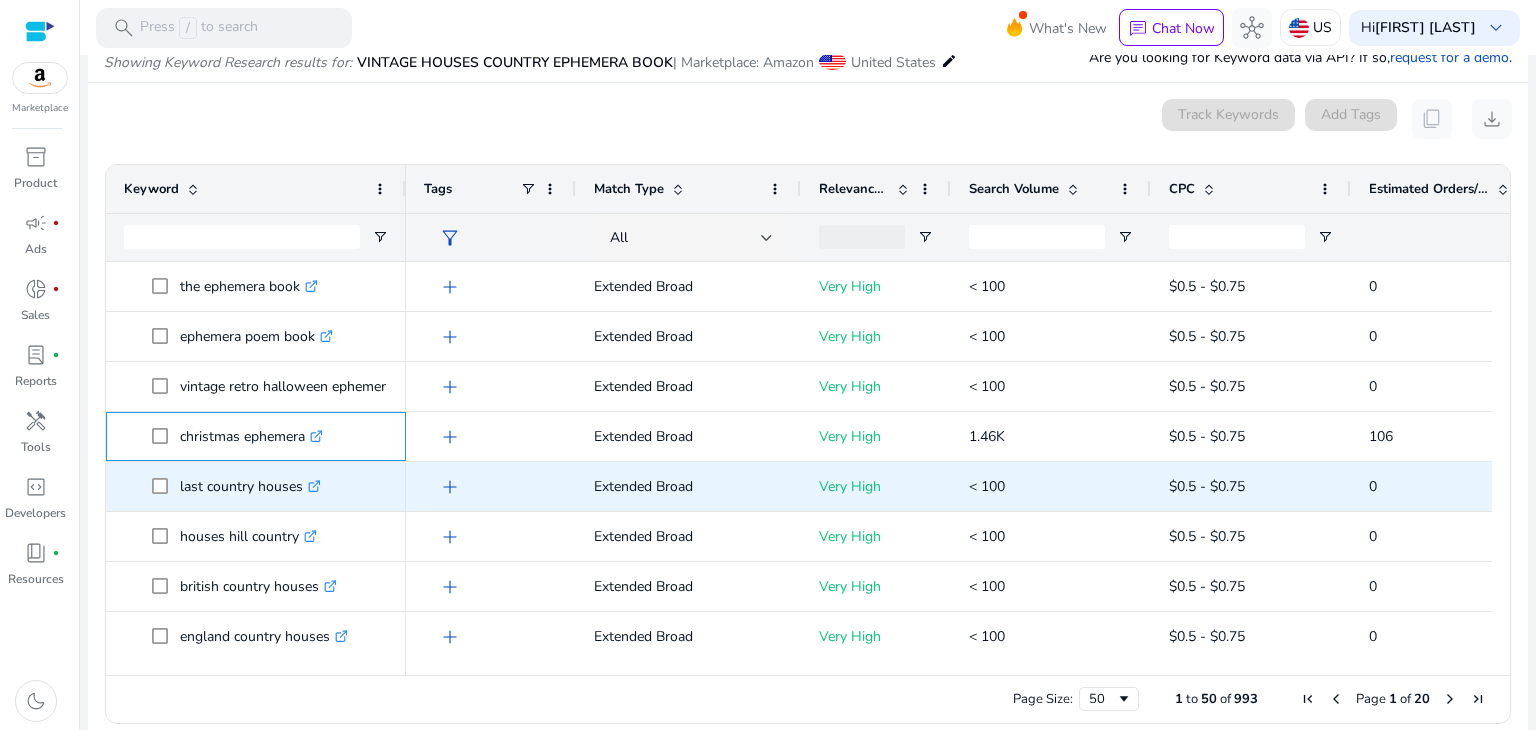 copy on "christmas ephemera" 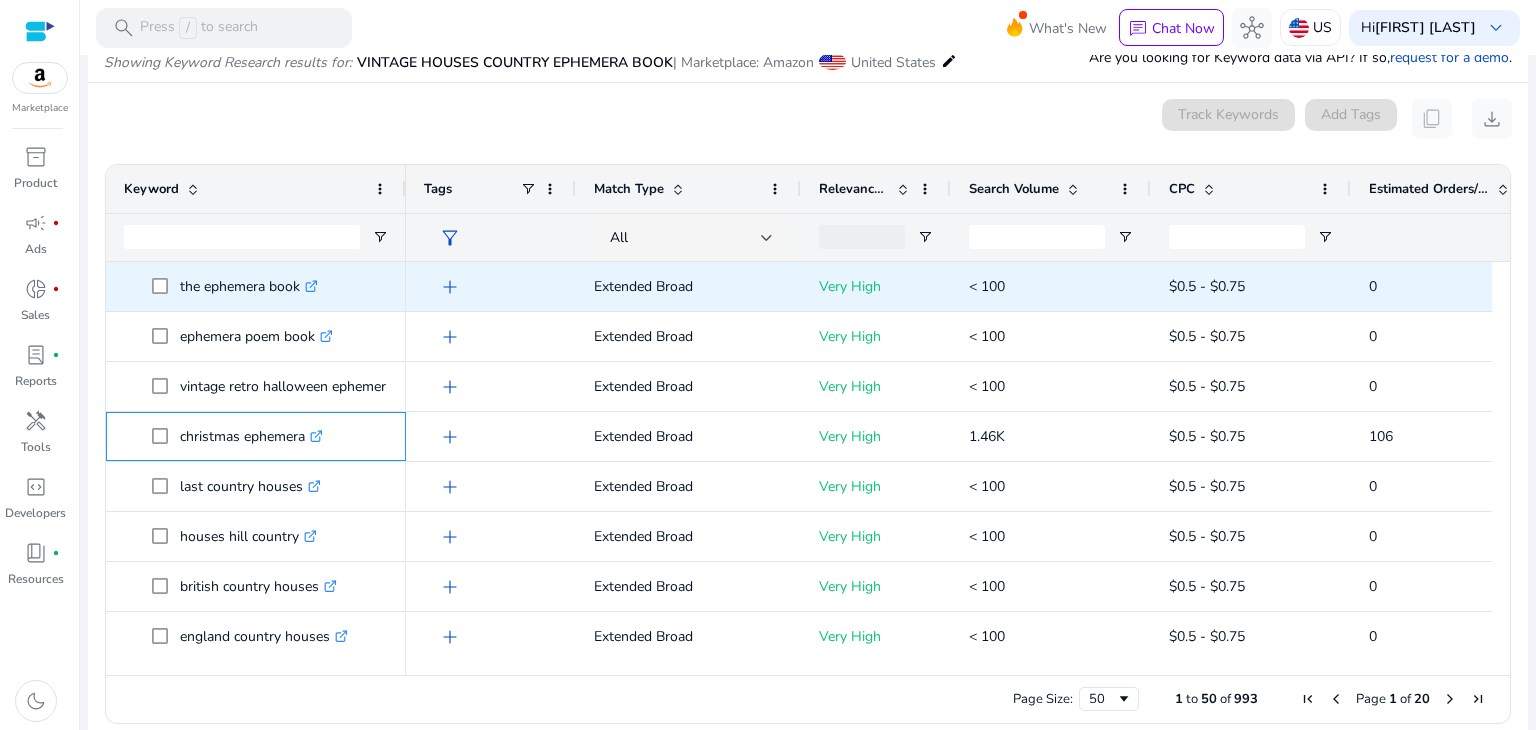 scroll, scrollTop: 1027, scrollLeft: 0, axis: vertical 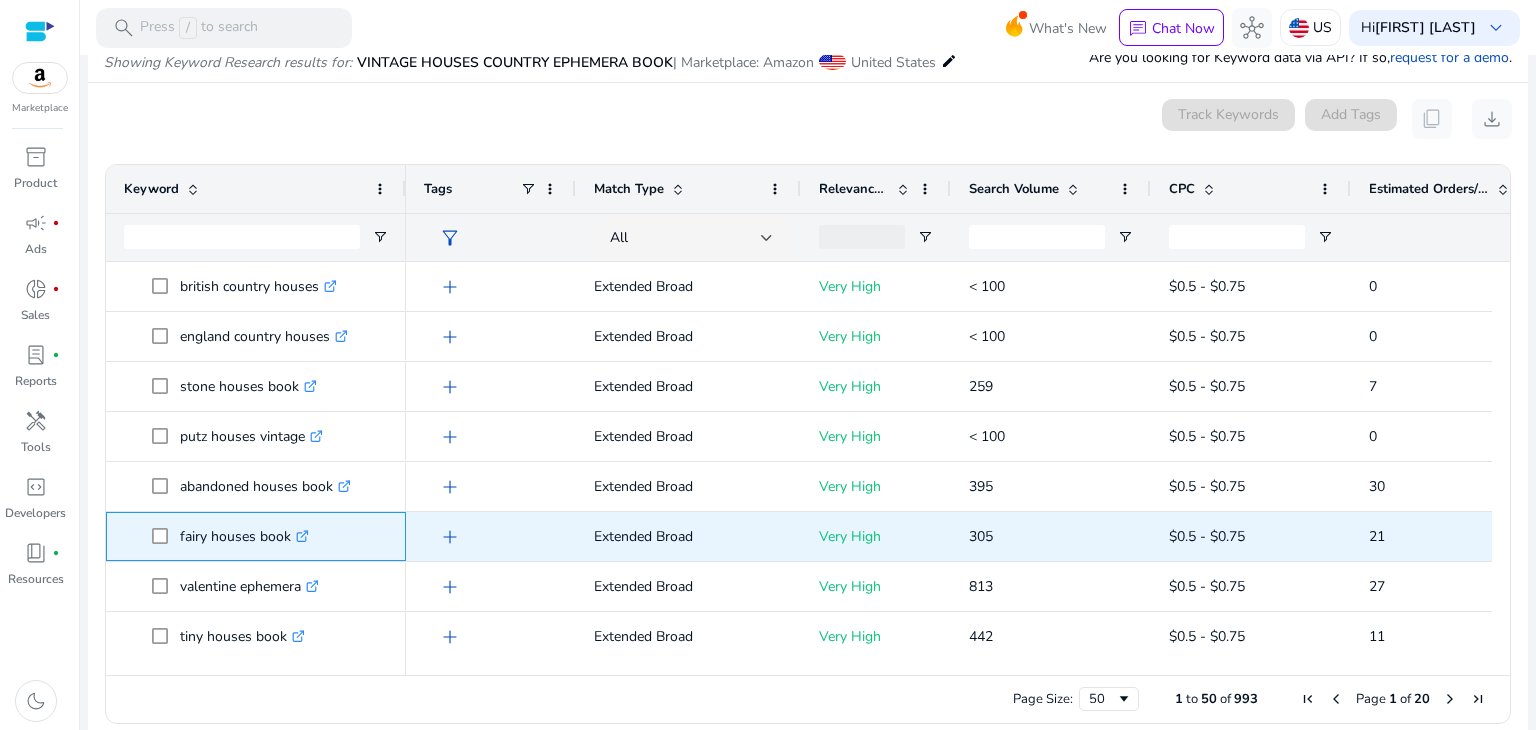drag, startPoint x: 180, startPoint y: 537, endPoint x: 288, endPoint y: 530, distance: 108.226616 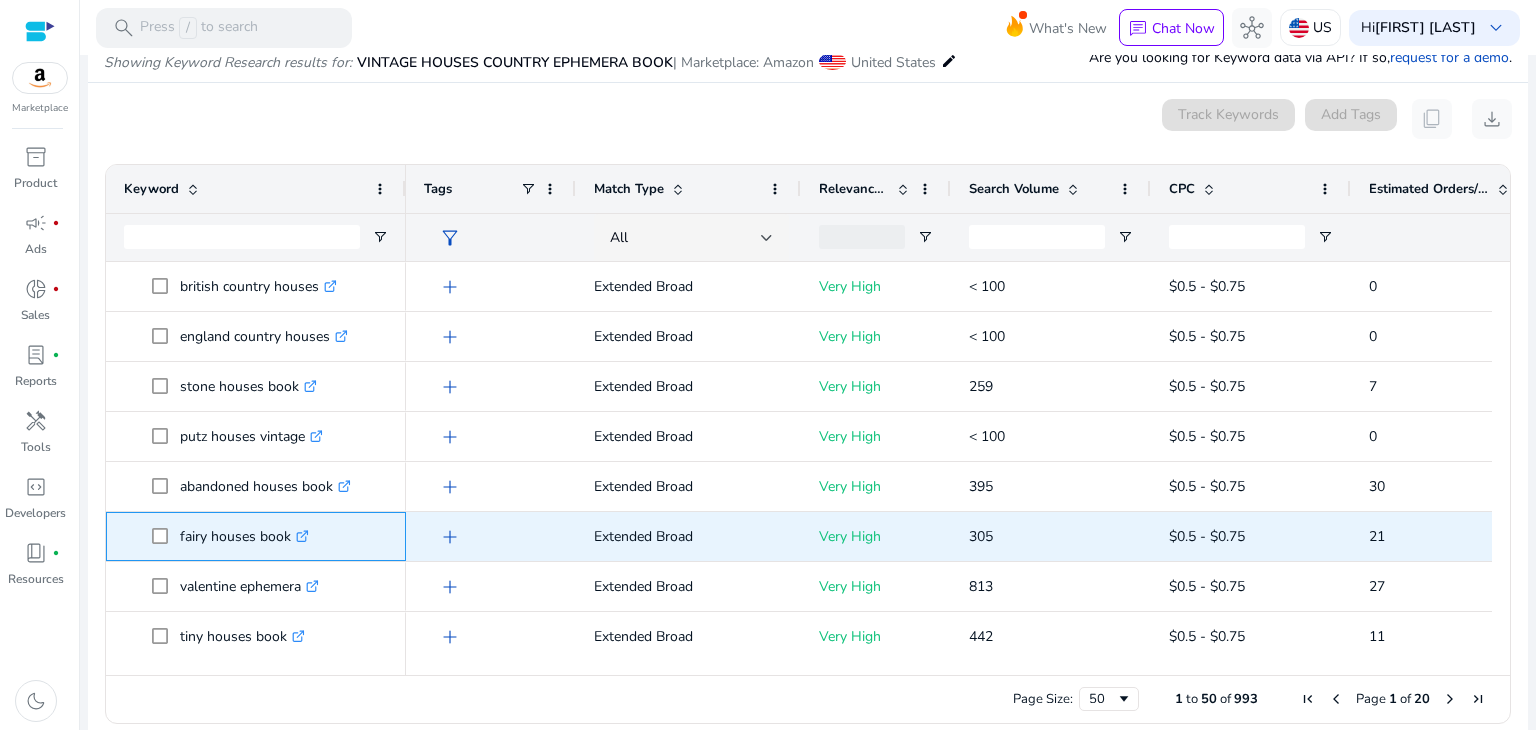 copy on "fairy houses book" 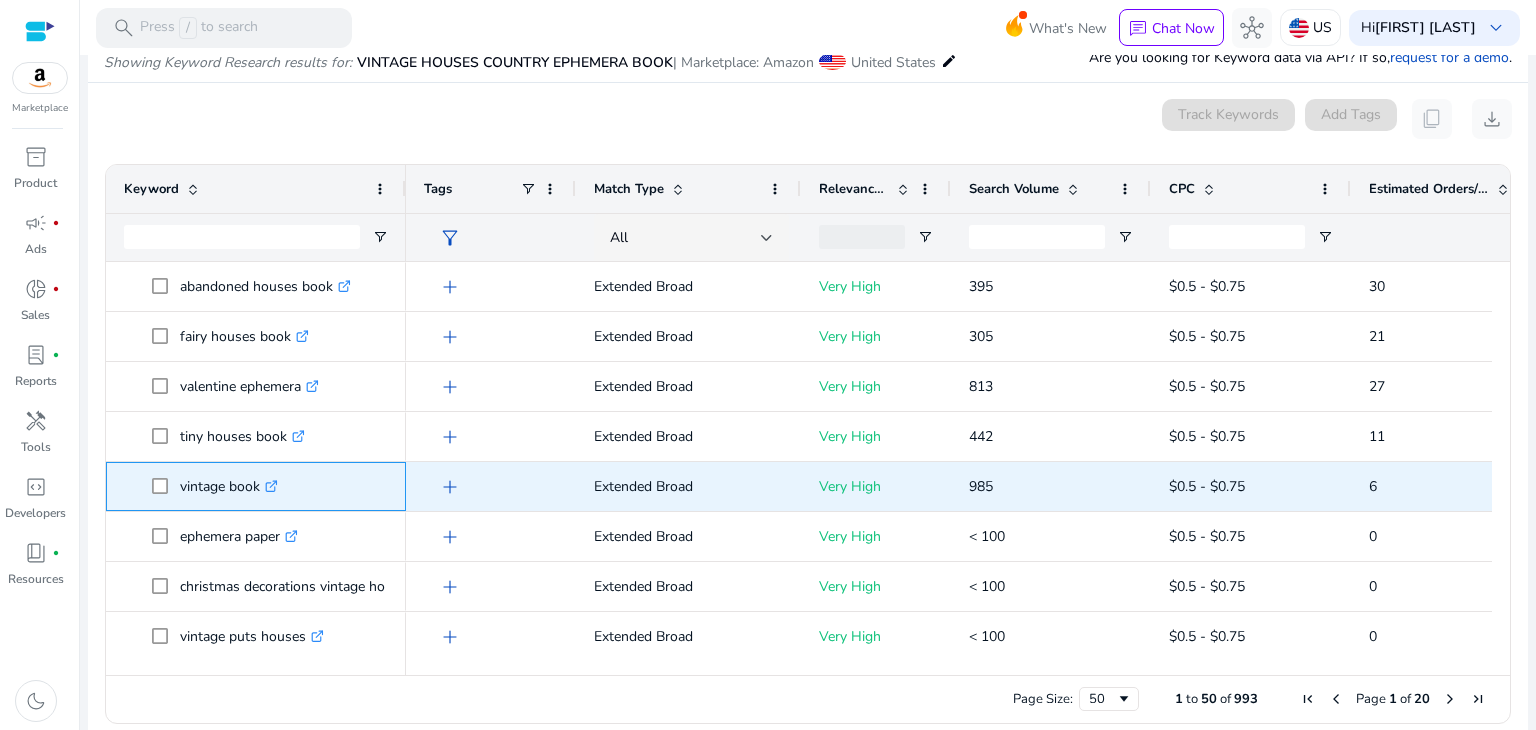 drag, startPoint x: 178, startPoint y: 480, endPoint x: 260, endPoint y: 487, distance: 82.29824 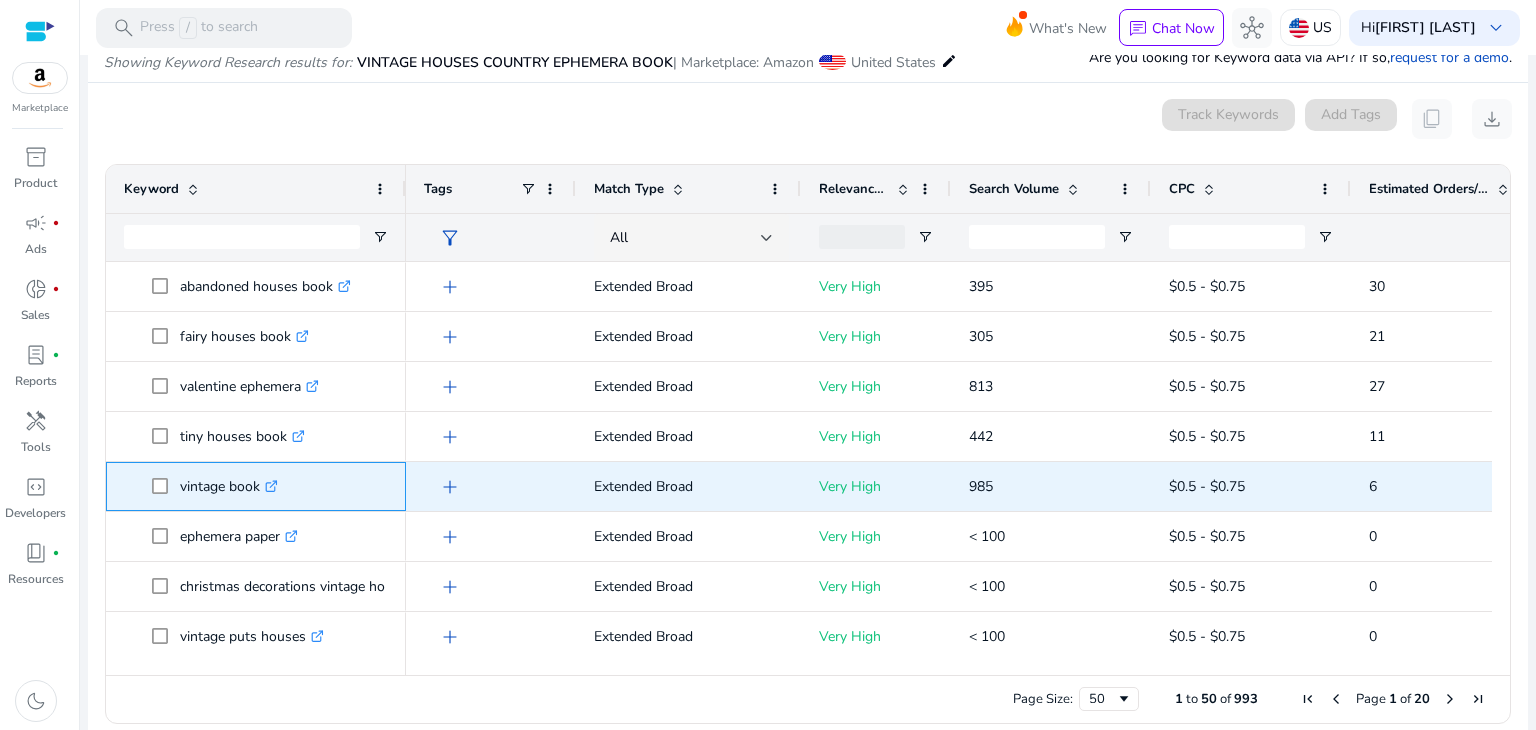 copy on "vintage book" 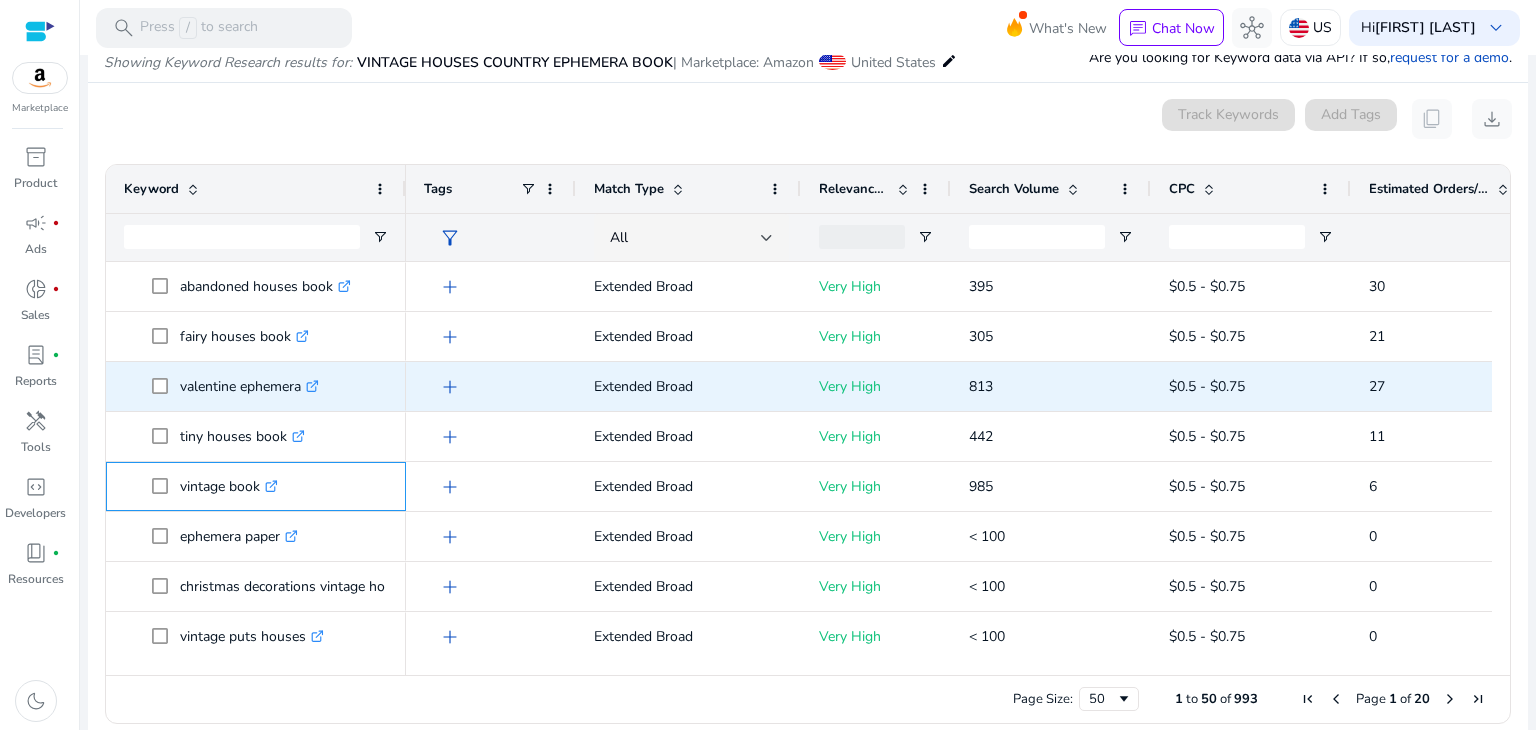 scroll, scrollTop: 1473, scrollLeft: 0, axis: vertical 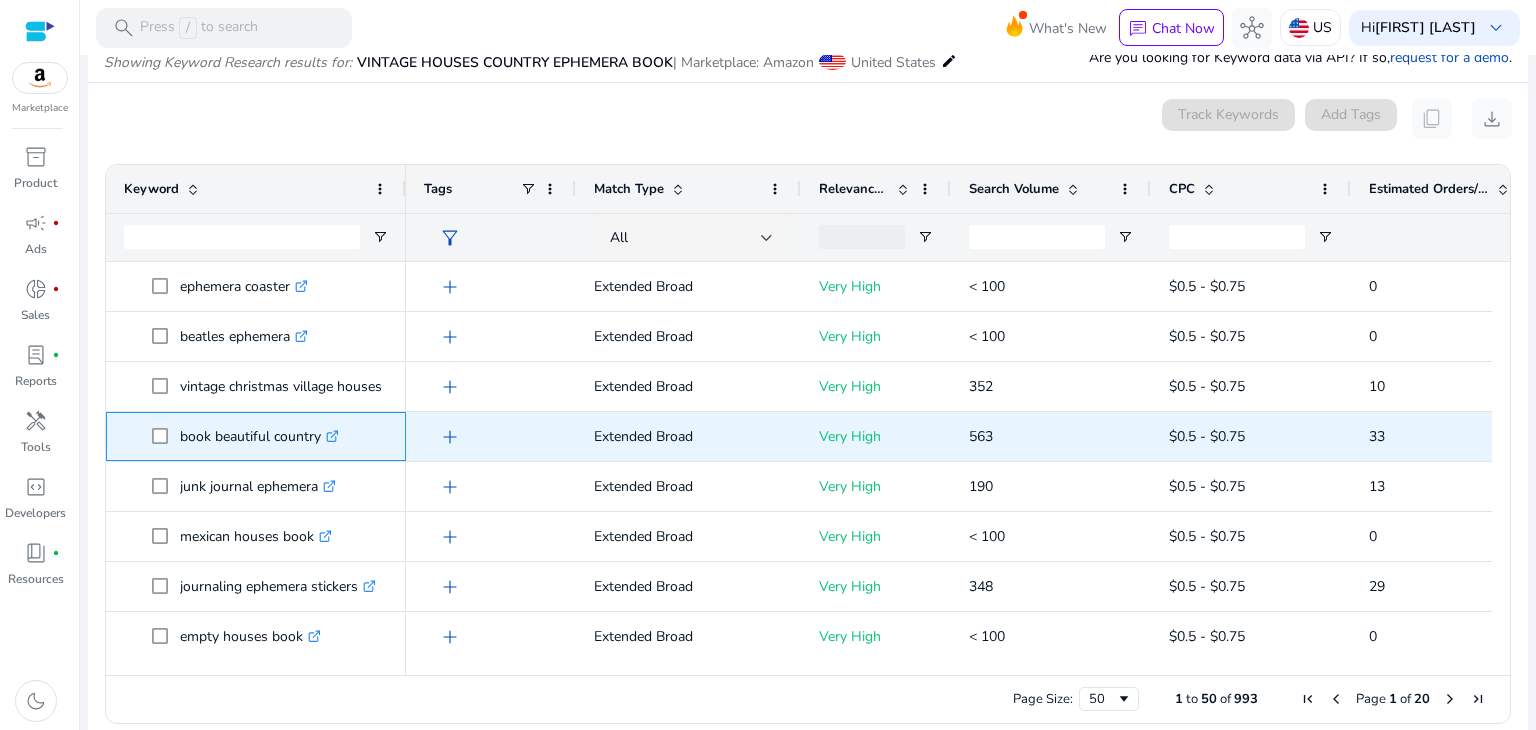 drag, startPoint x: 181, startPoint y: 435, endPoint x: 320, endPoint y: 435, distance: 139 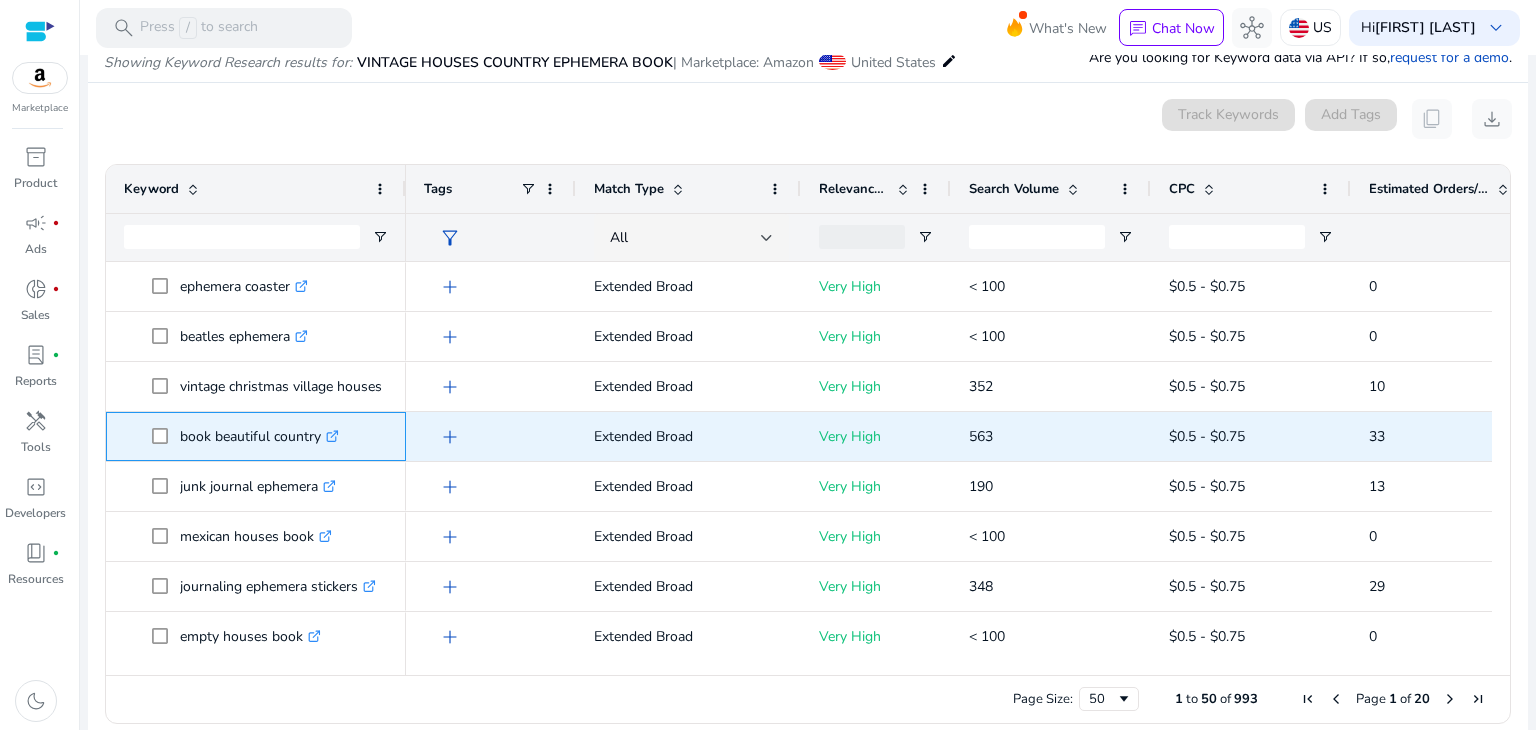 copy on "book beautiful country" 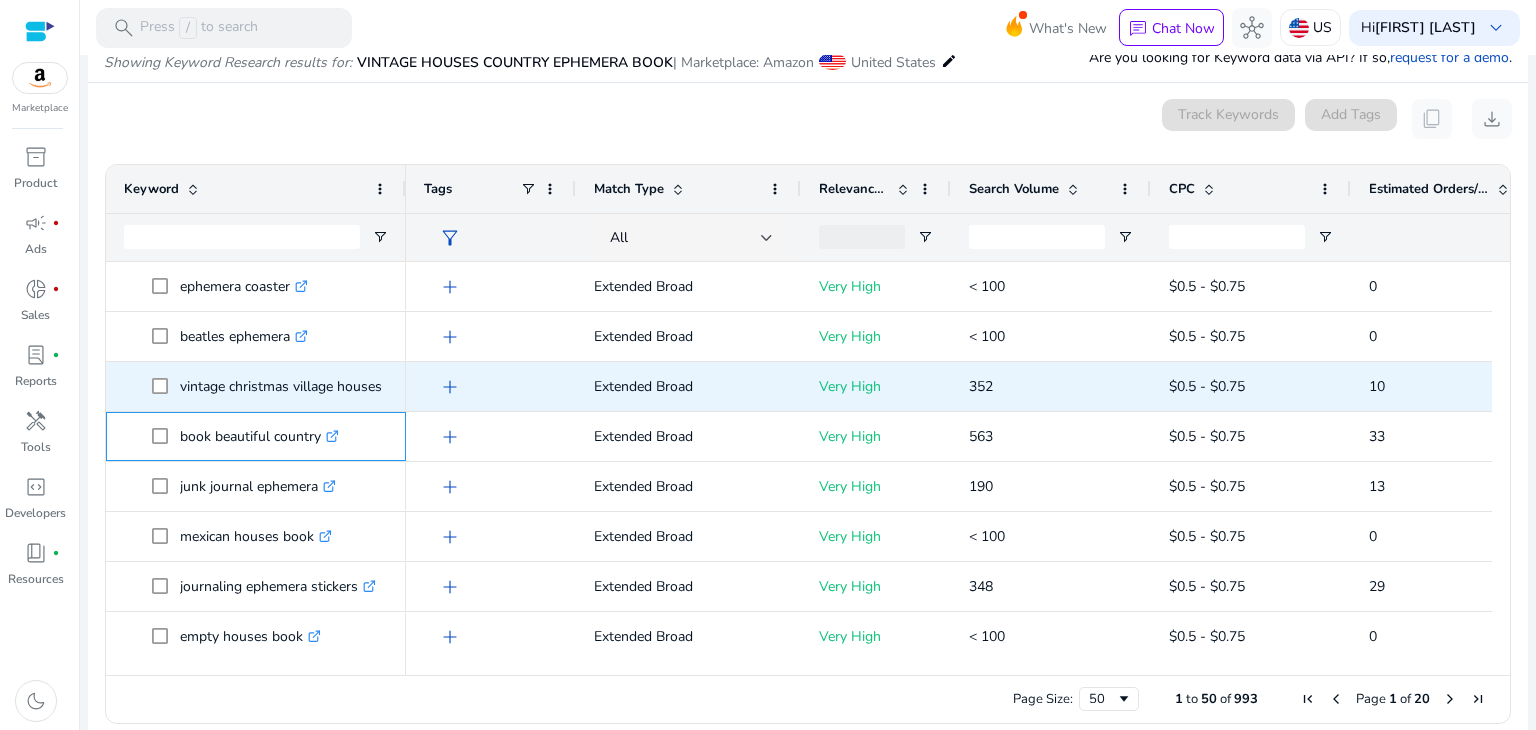 scroll, scrollTop: 2104, scrollLeft: 0, axis: vertical 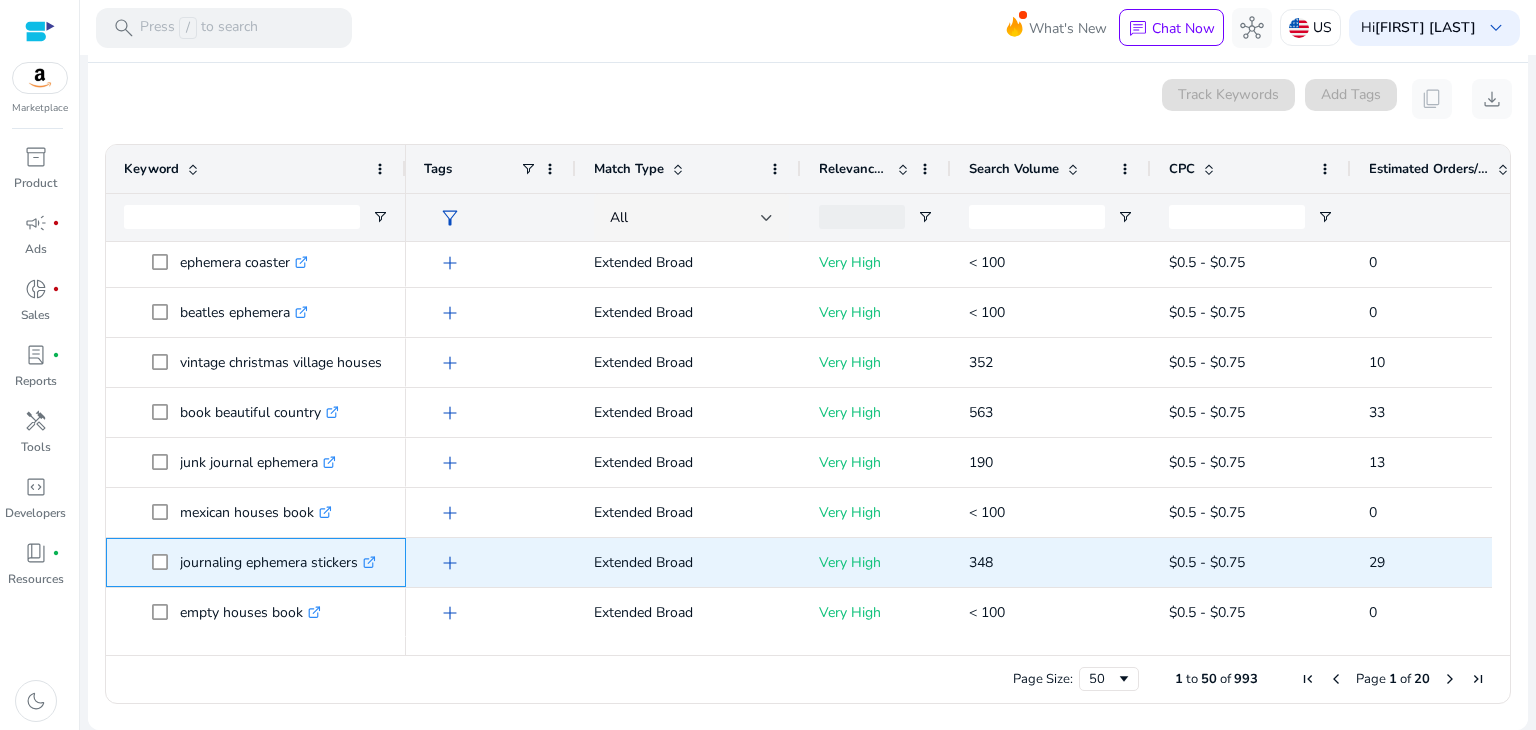 drag, startPoint x: 184, startPoint y: 559, endPoint x: 358, endPoint y: 559, distance: 174 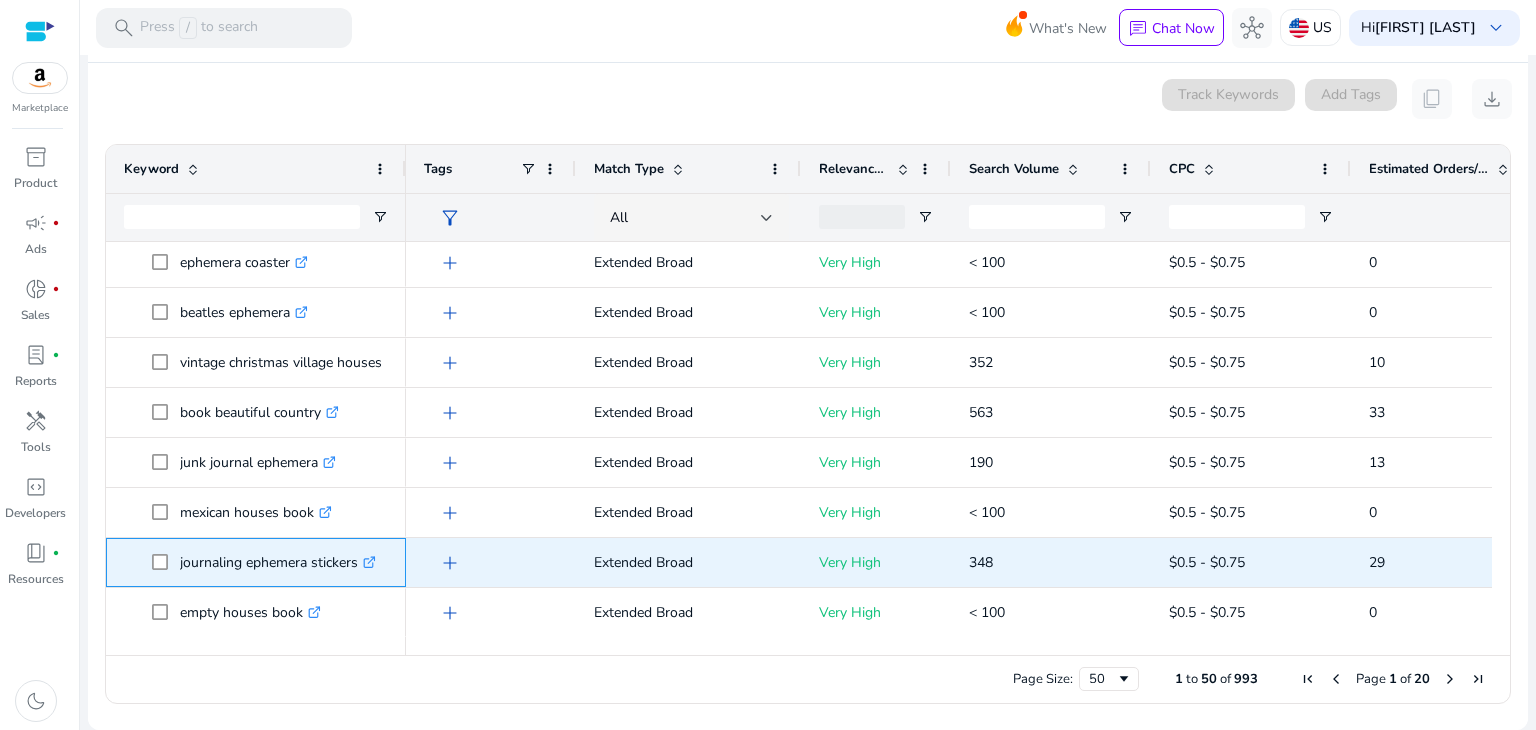 copy on "journaling ephemera stickers" 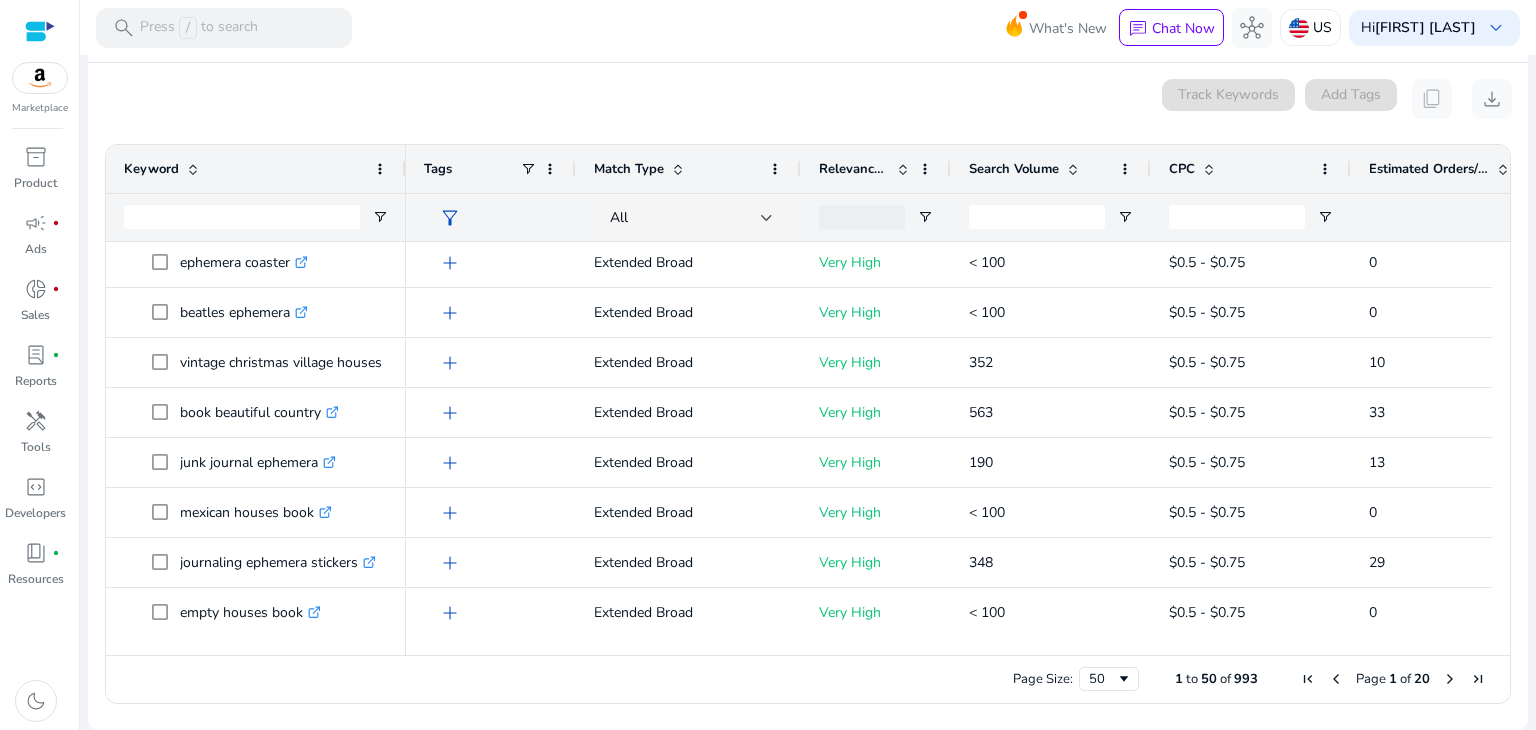 click at bounding box center (1450, 679) 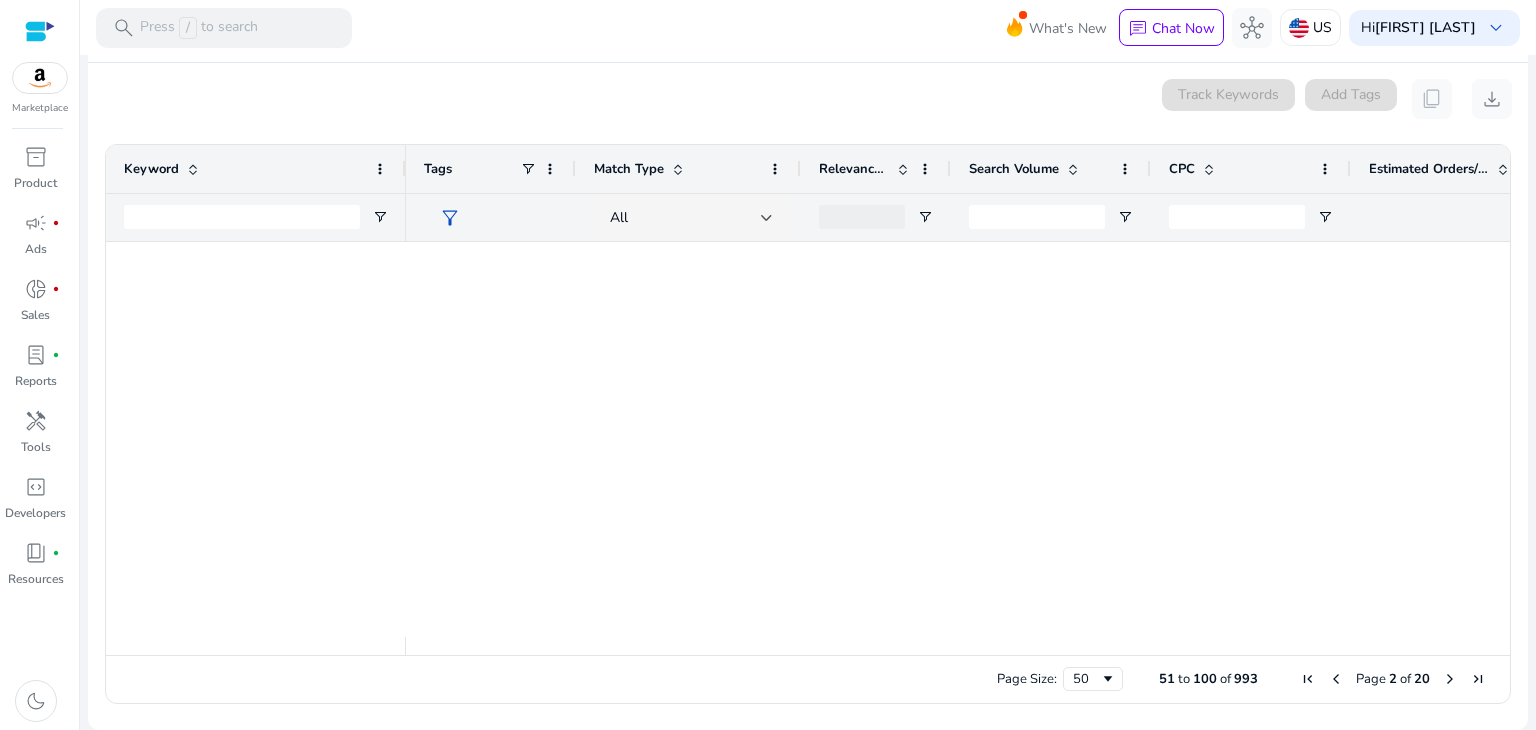 scroll, scrollTop: 0, scrollLeft: 0, axis: both 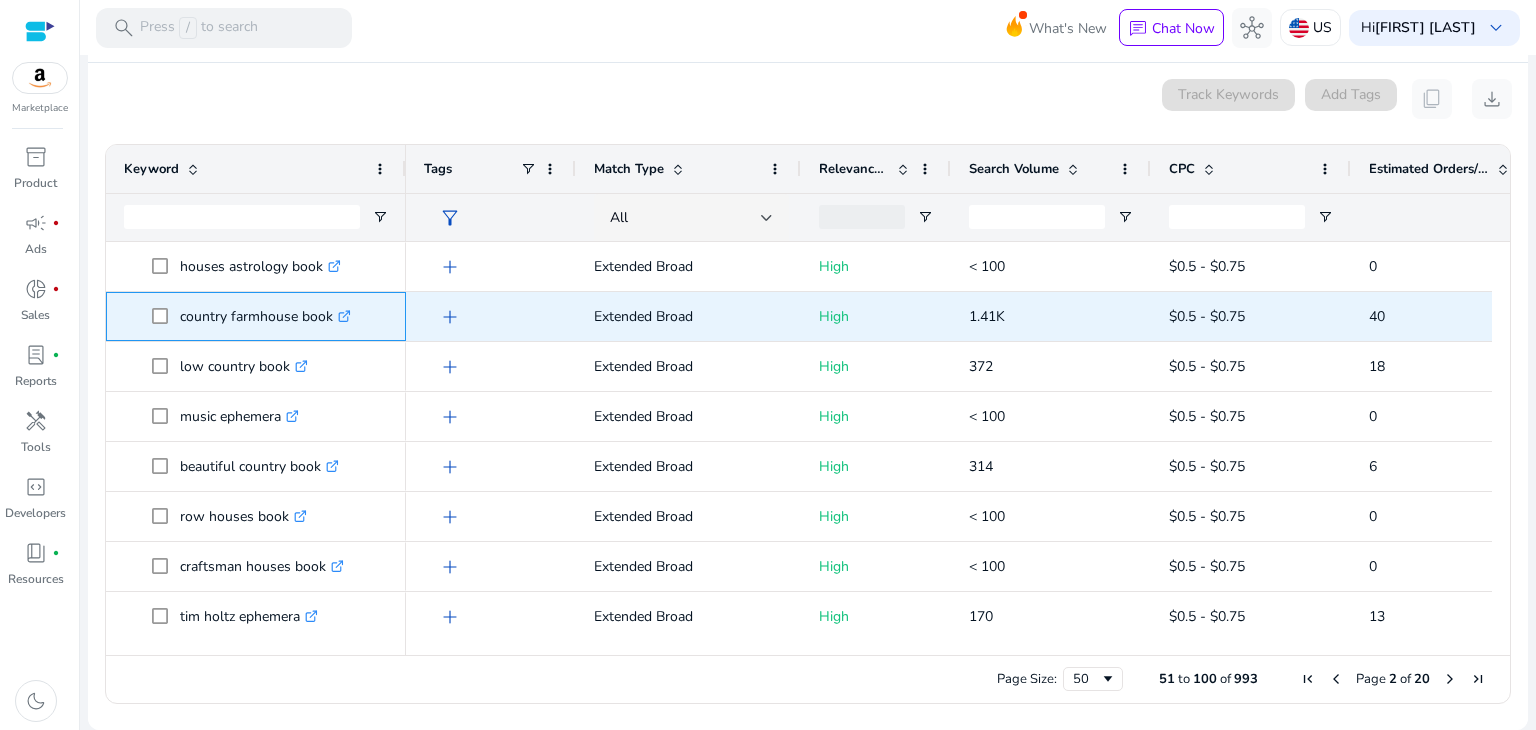 drag, startPoint x: 180, startPoint y: 313, endPoint x: 330, endPoint y: 311, distance: 150.01334 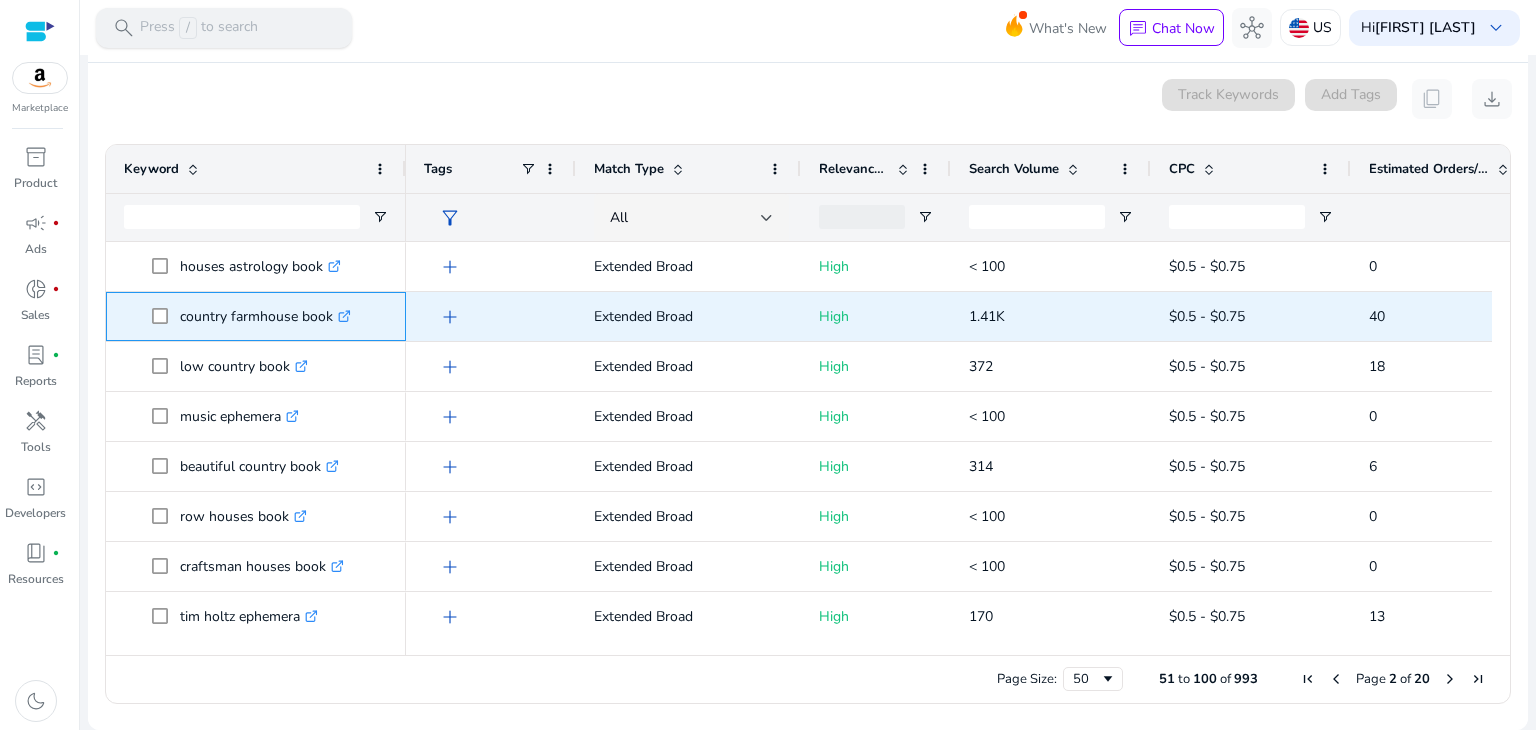 copy on "country farmhouse book" 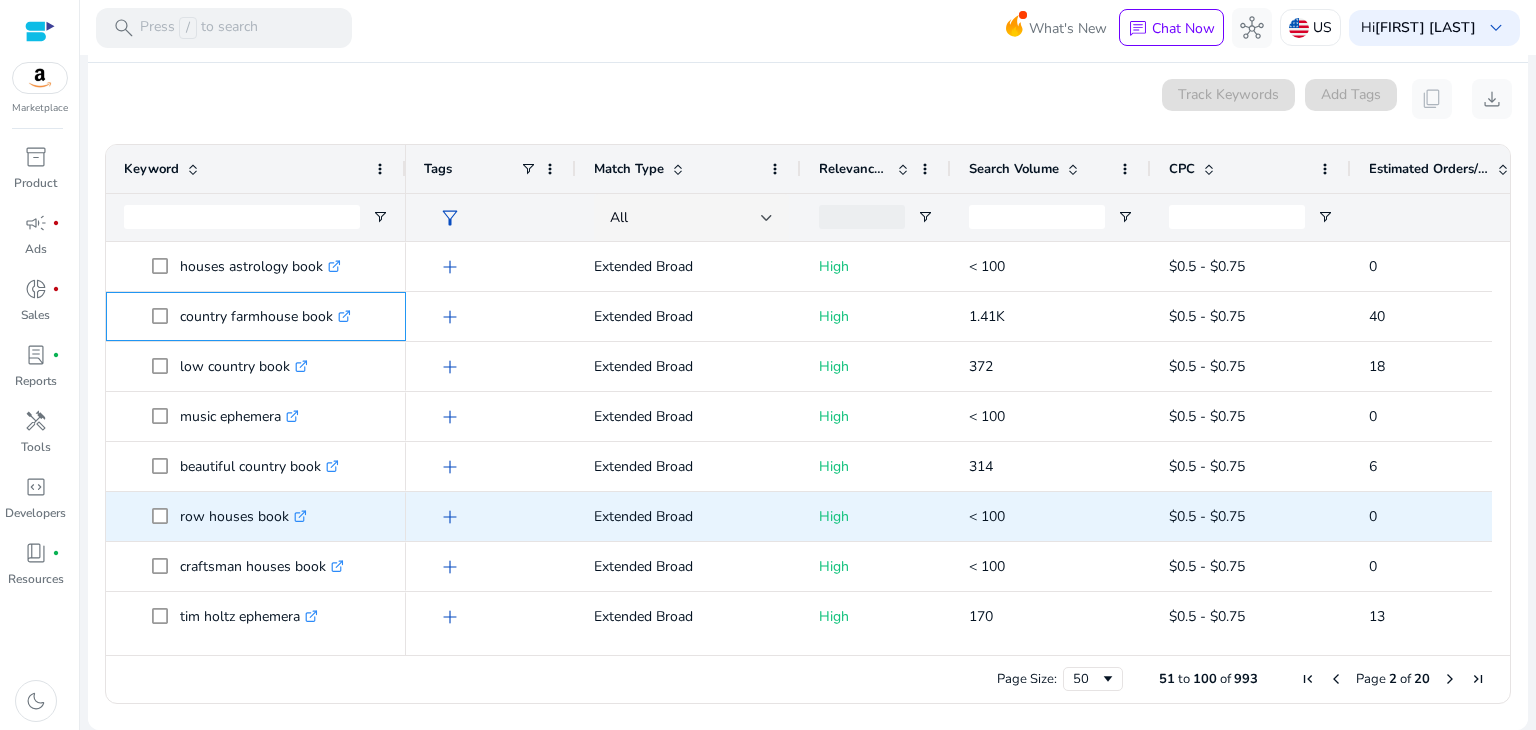 scroll, scrollTop: 73, scrollLeft: 0, axis: vertical 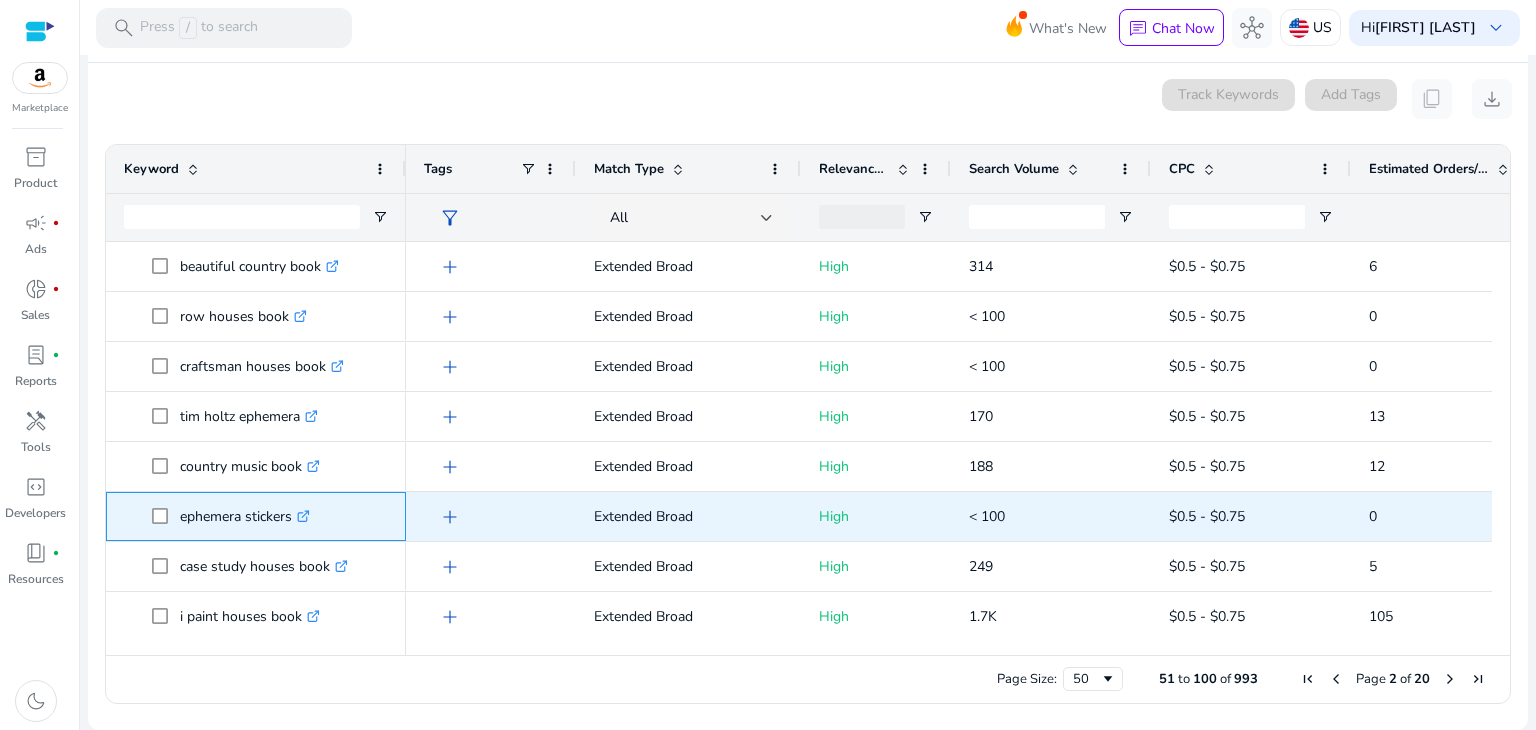 drag, startPoint x: 181, startPoint y: 517, endPoint x: 233, endPoint y: 513, distance: 52.153618 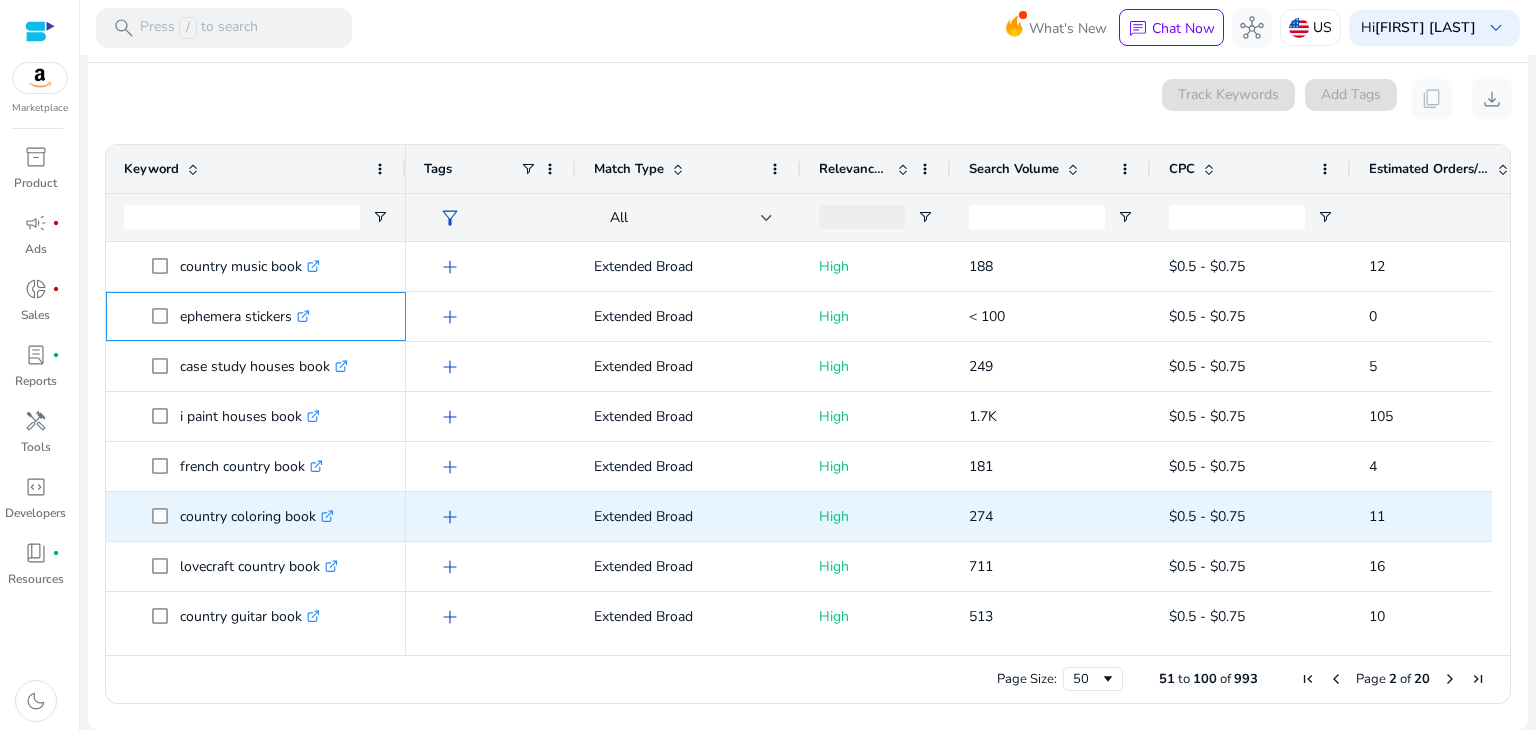 scroll, scrollTop: 465, scrollLeft: 0, axis: vertical 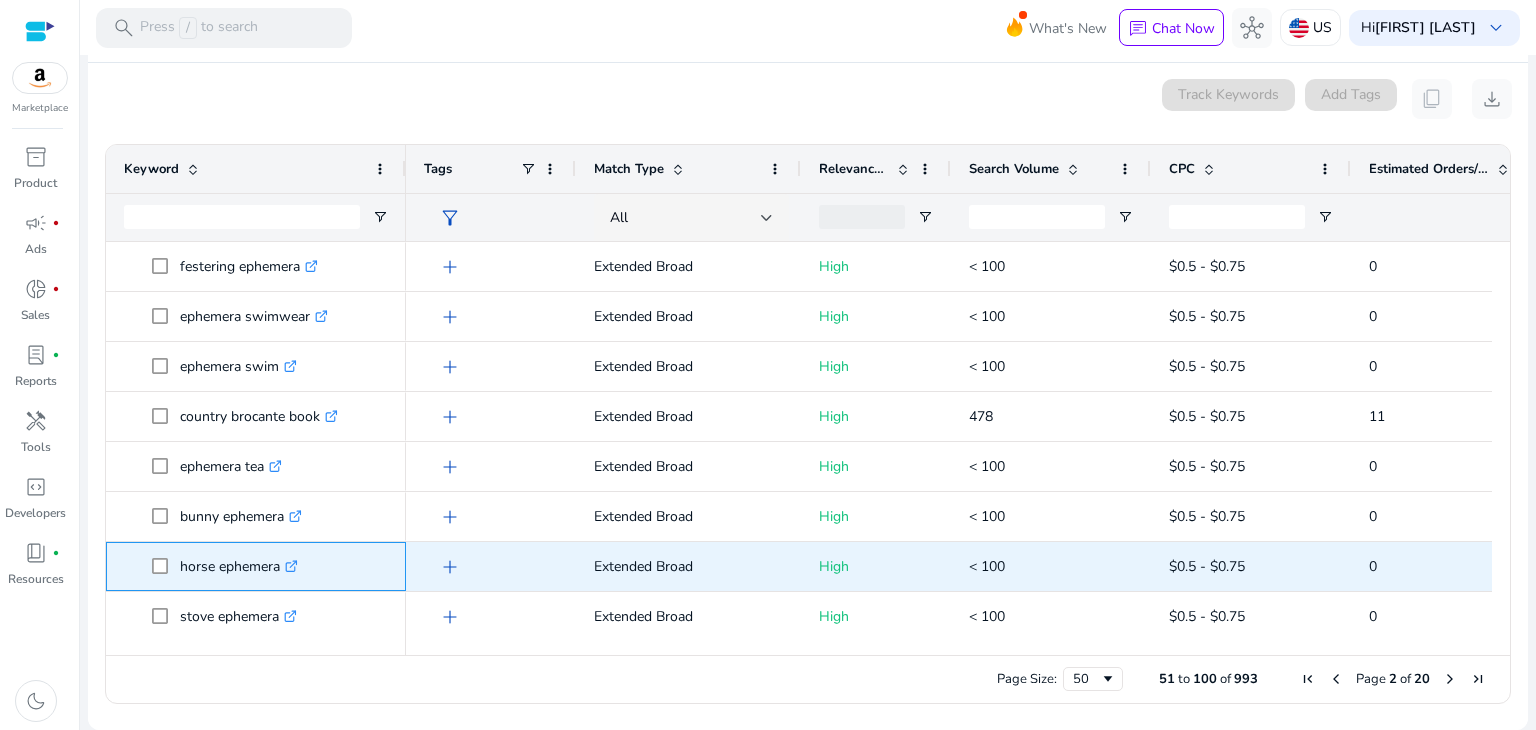 drag, startPoint x: 180, startPoint y: 566, endPoint x: 190, endPoint y: 567, distance: 10.049875 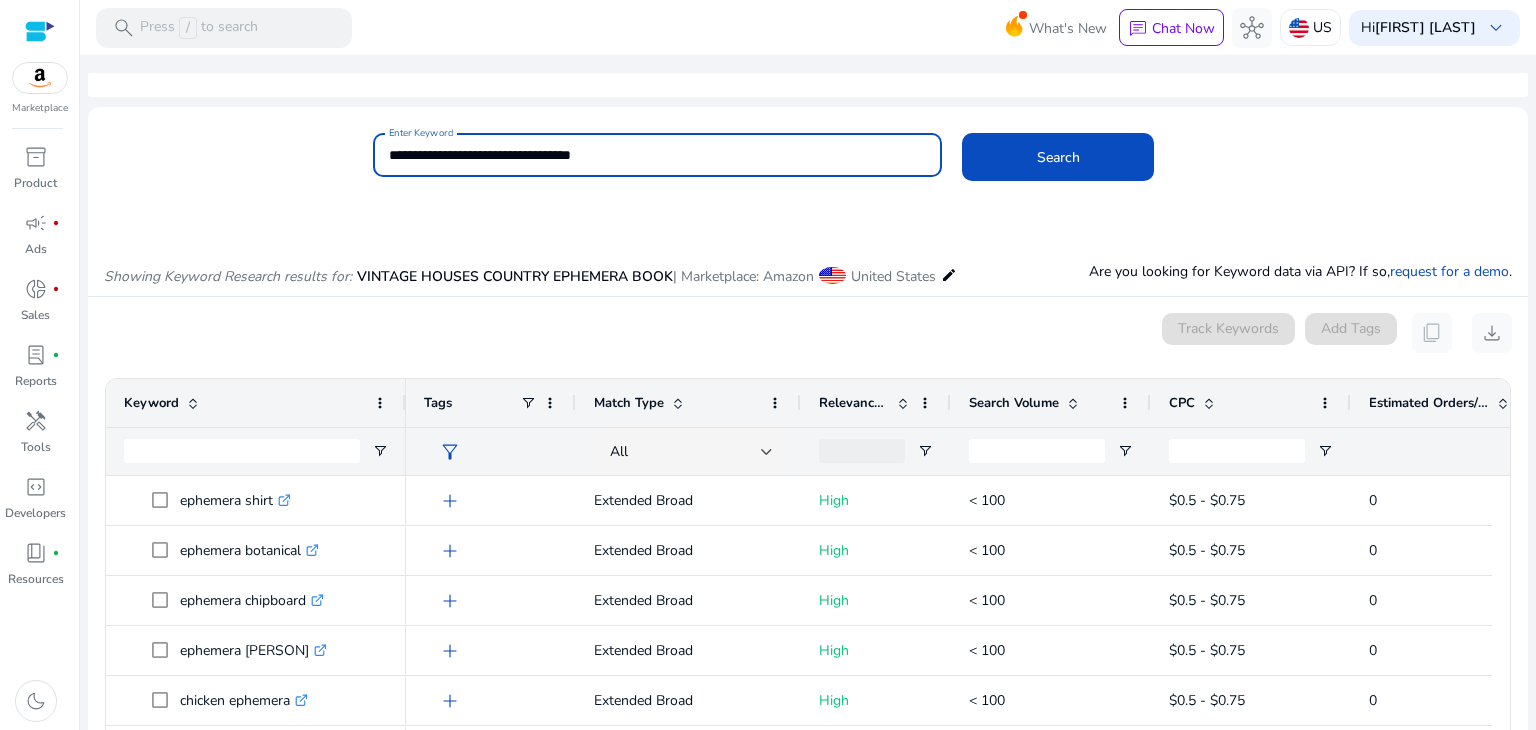 drag, startPoint x: 716, startPoint y: 149, endPoint x: 514, endPoint y: 182, distance: 204.6778 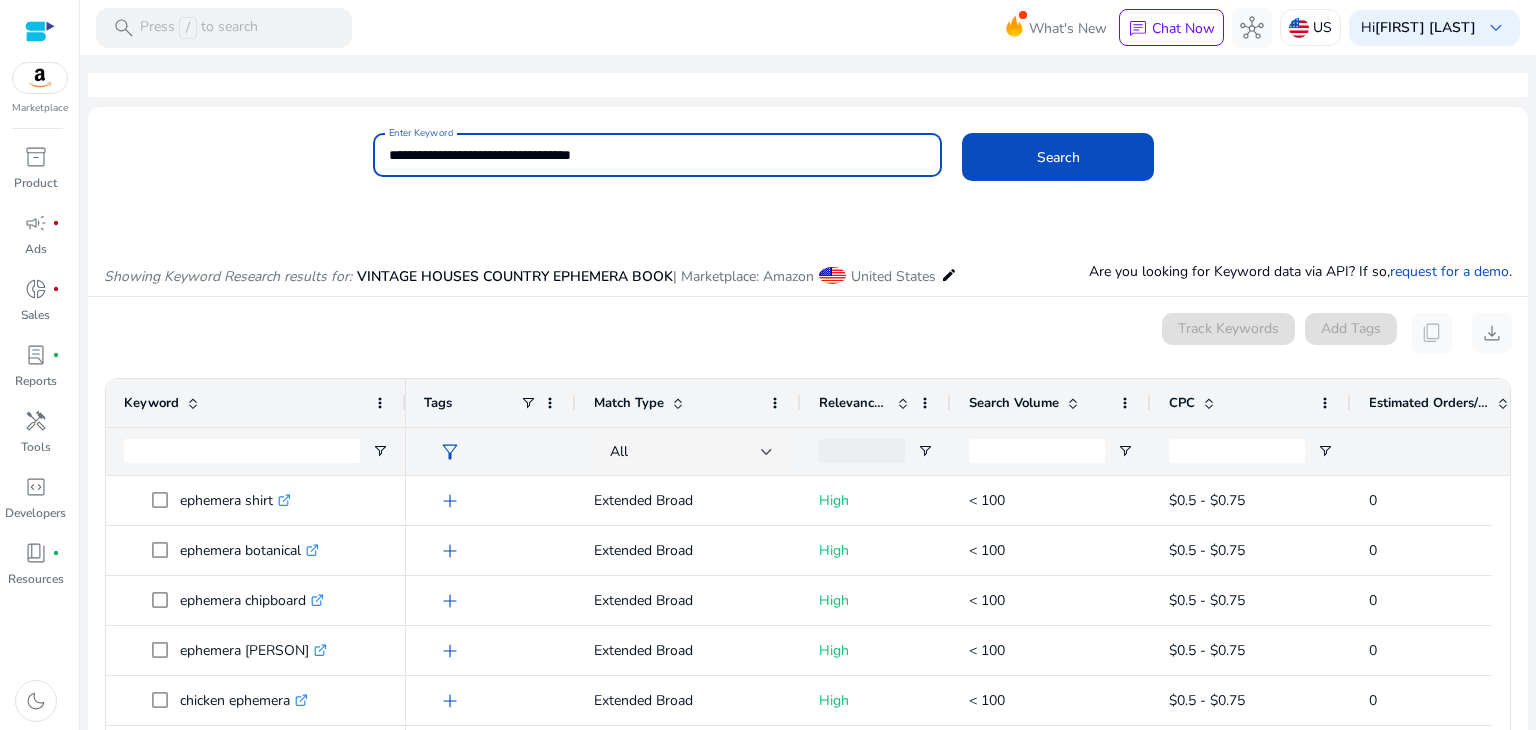 click on "**********" at bounding box center [658, 155] 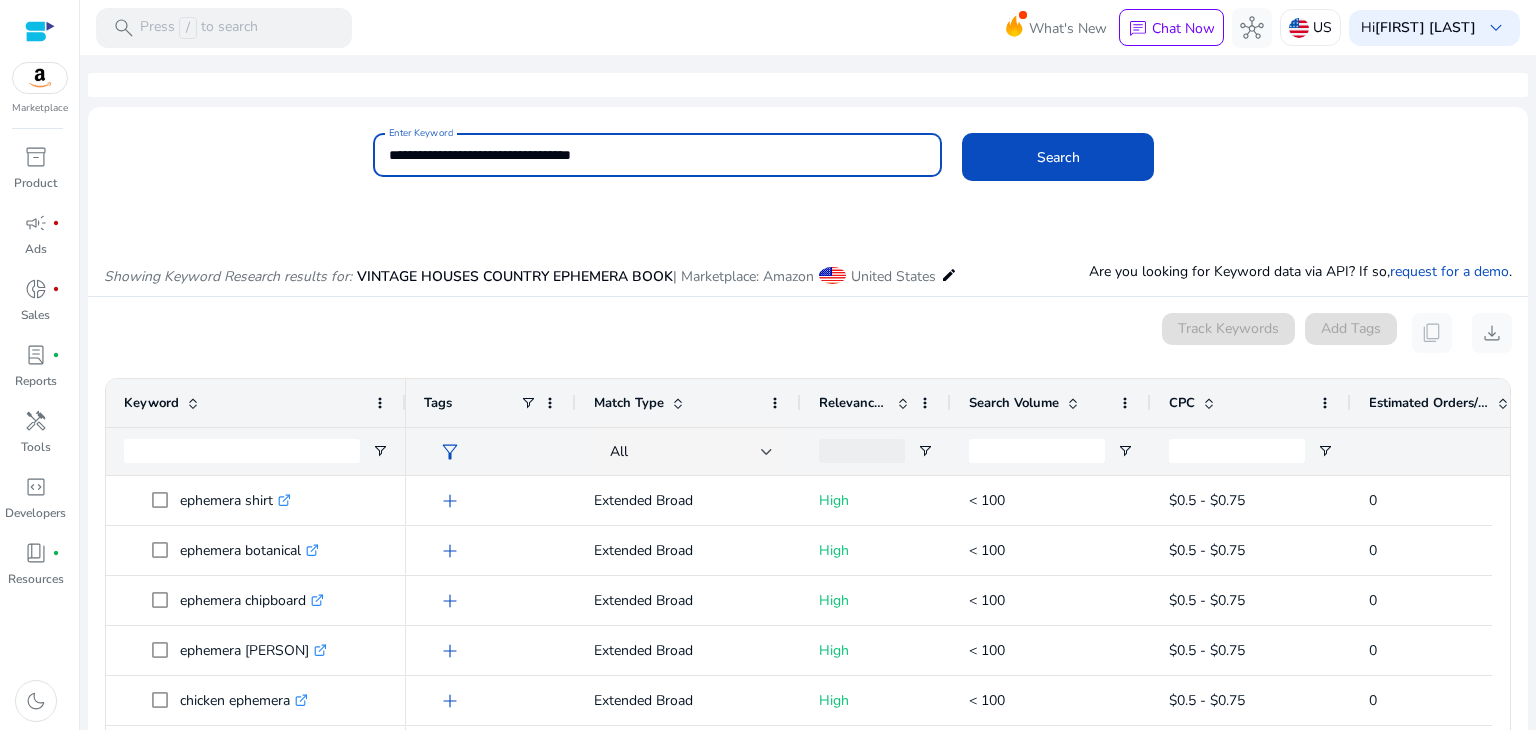 drag, startPoint x: 581, startPoint y: 154, endPoint x: 752, endPoint y: 149, distance: 171.07309 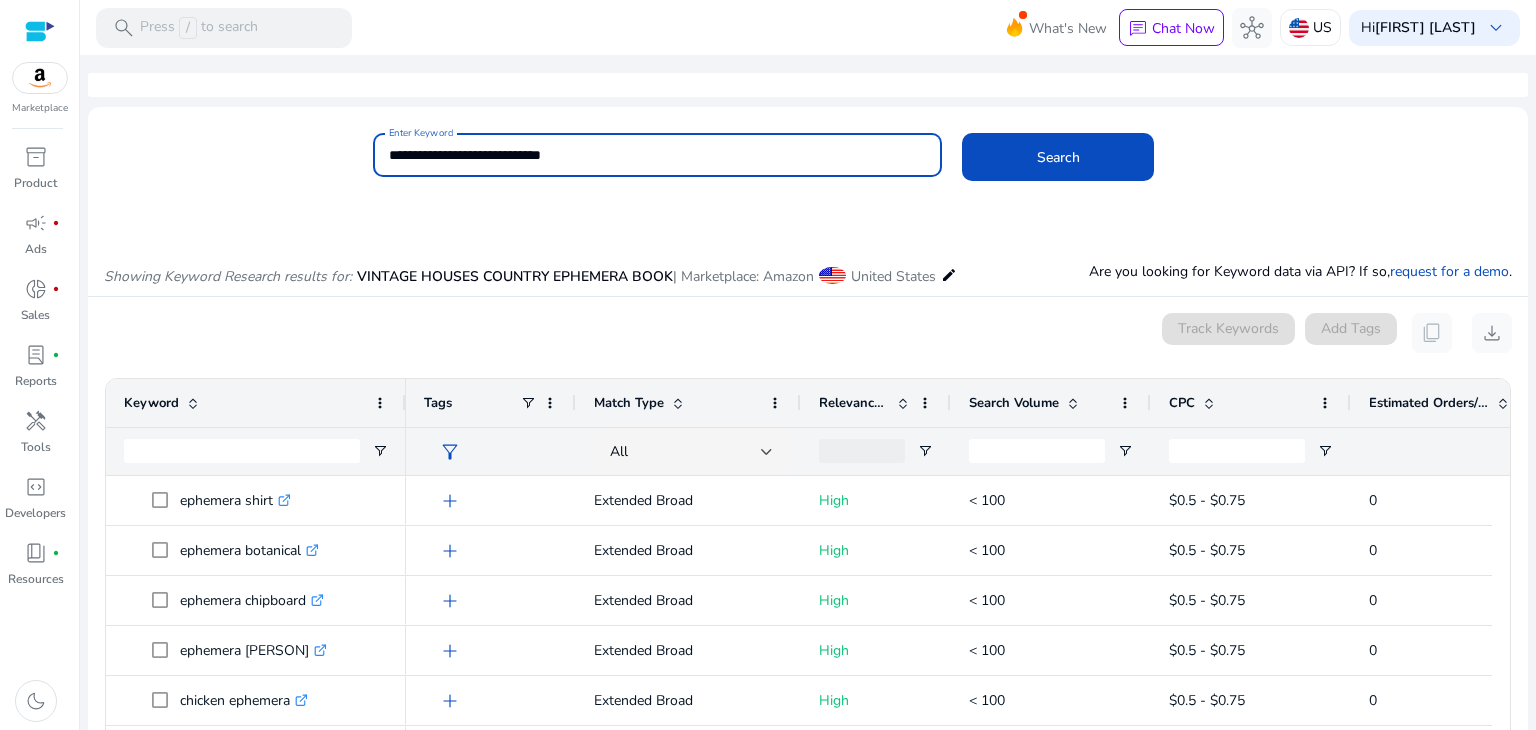 type on "**********" 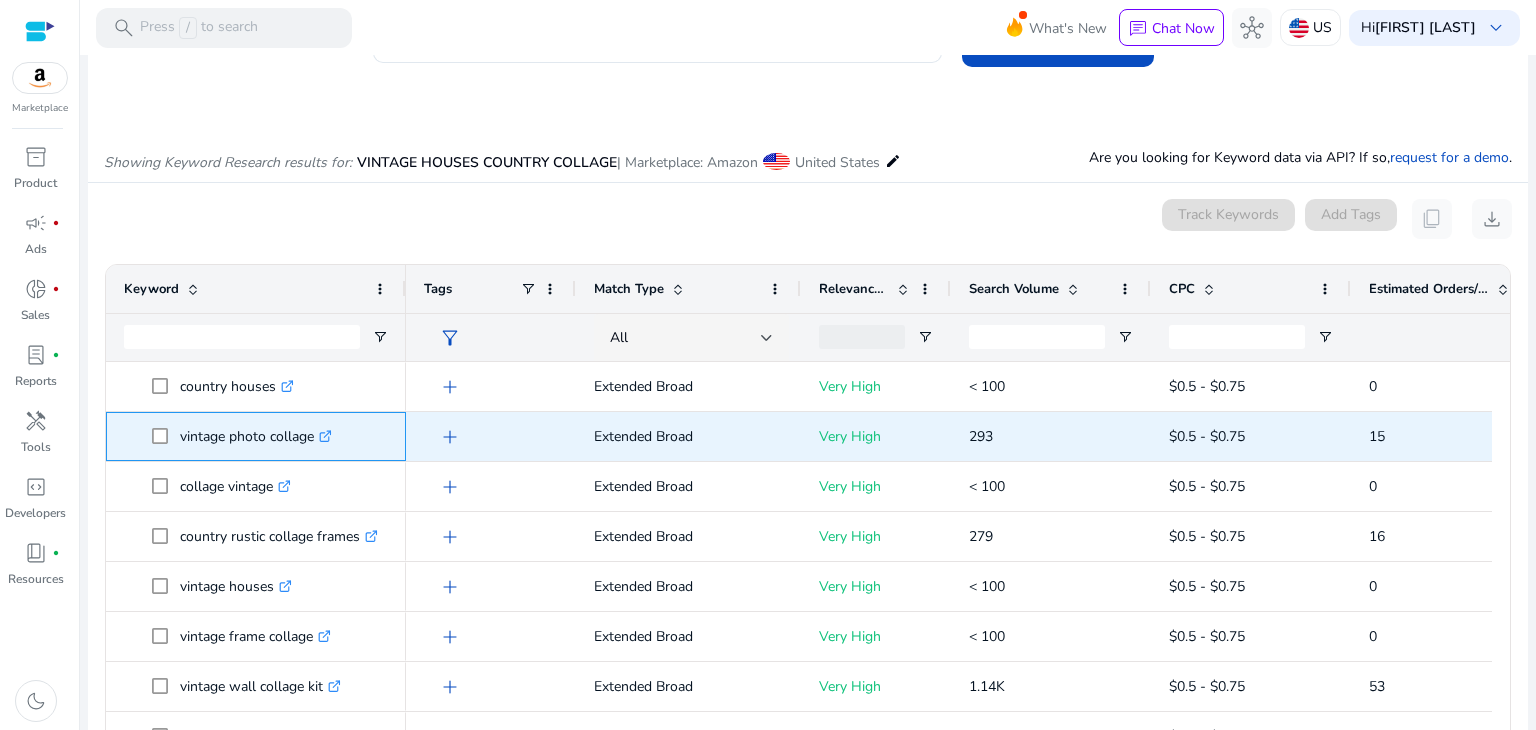 drag, startPoint x: 176, startPoint y: 440, endPoint x: 314, endPoint y: 440, distance: 138 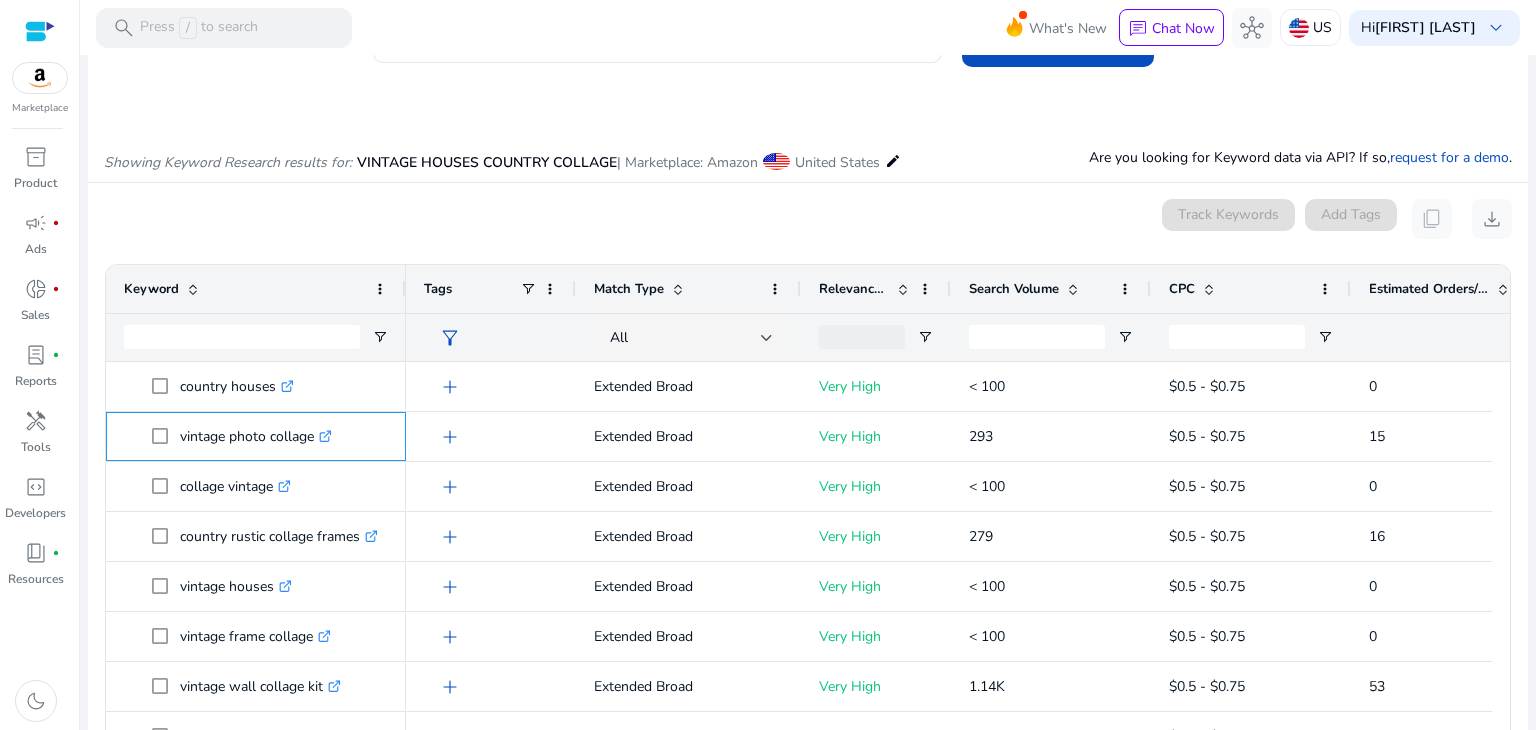 copy on "vintage photo collage" 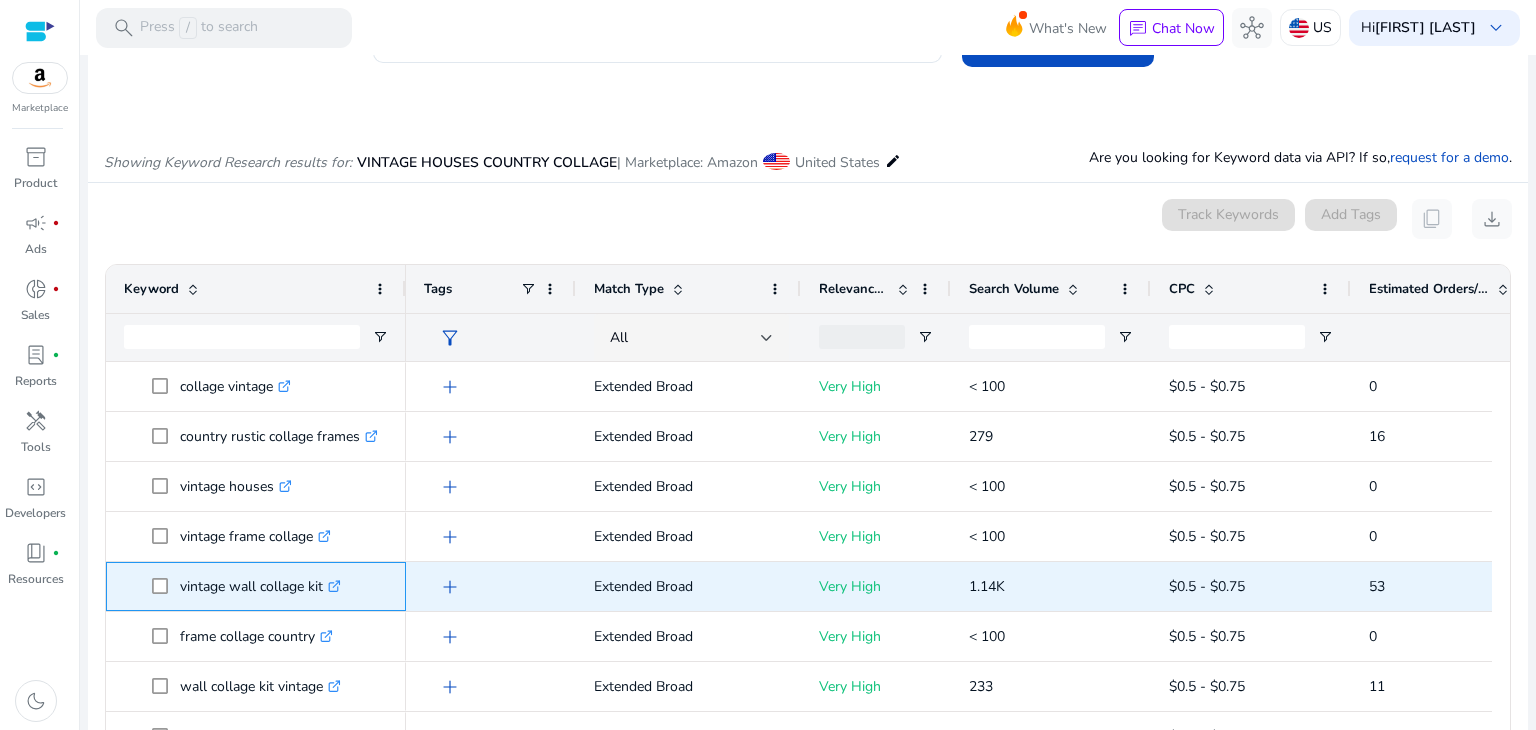 drag, startPoint x: 178, startPoint y: 581, endPoint x: 332, endPoint y: 597, distance: 154.82893 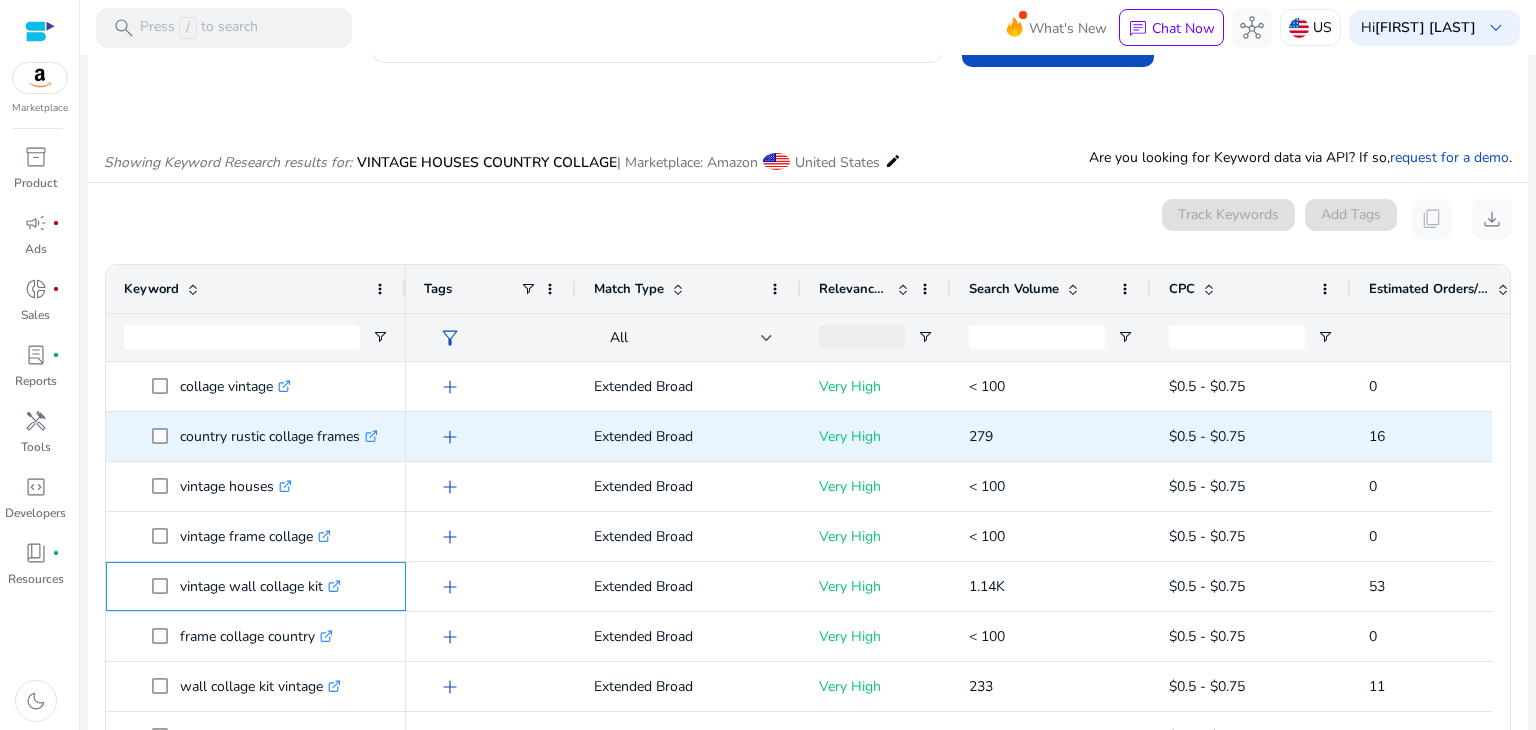 scroll, scrollTop: 162, scrollLeft: 0, axis: vertical 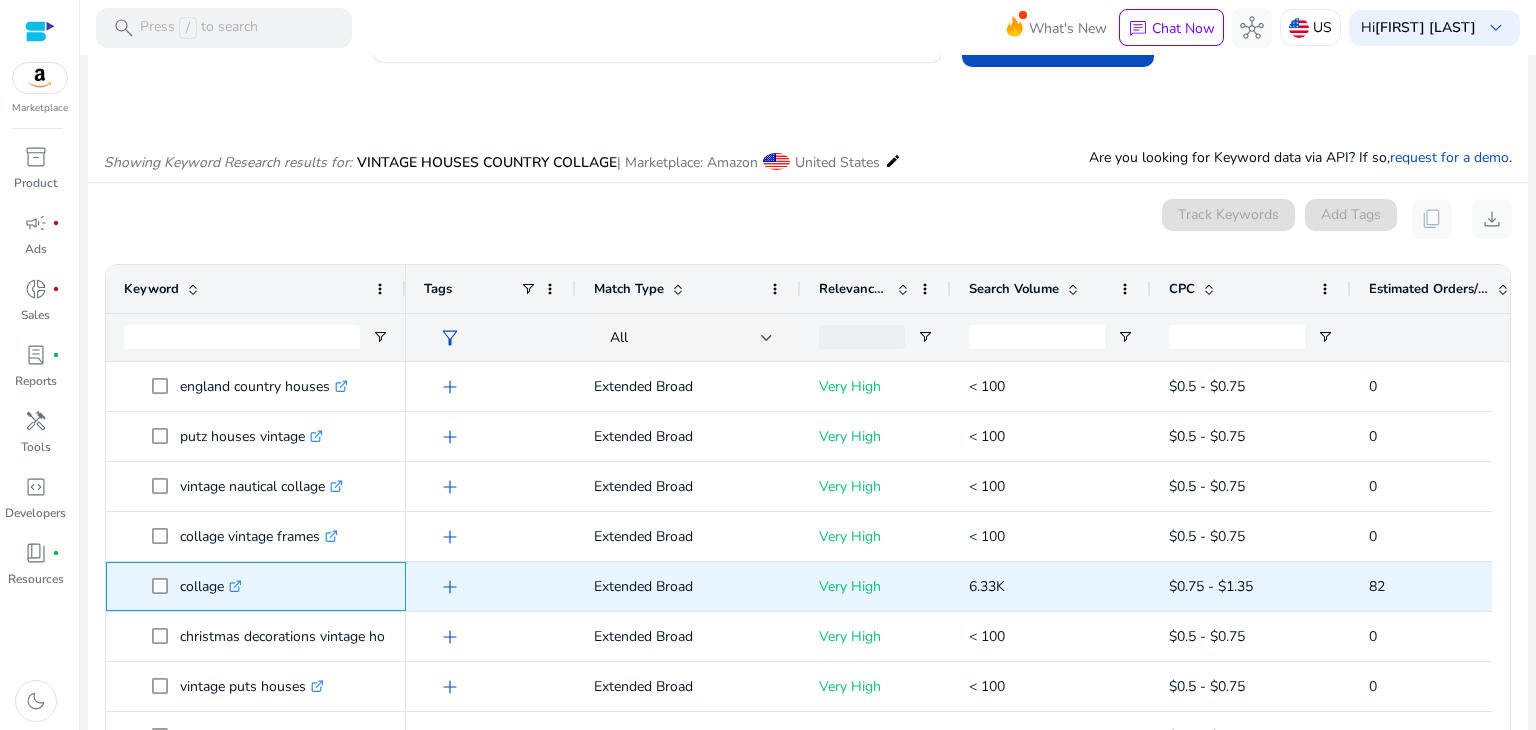 drag, startPoint x: 180, startPoint y: 582, endPoint x: 224, endPoint y: 585, distance: 44.102154 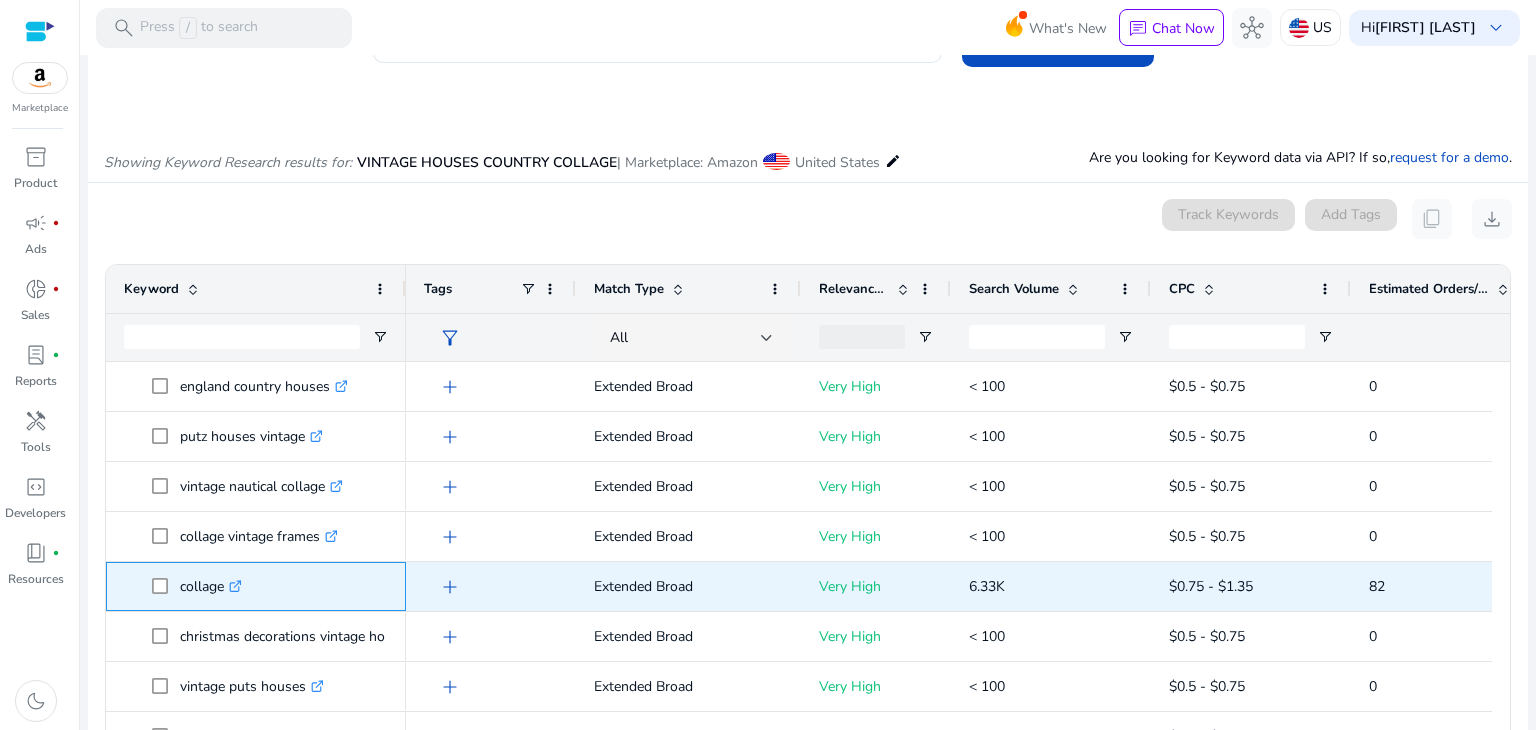 scroll, scrollTop: 688, scrollLeft: 0, axis: vertical 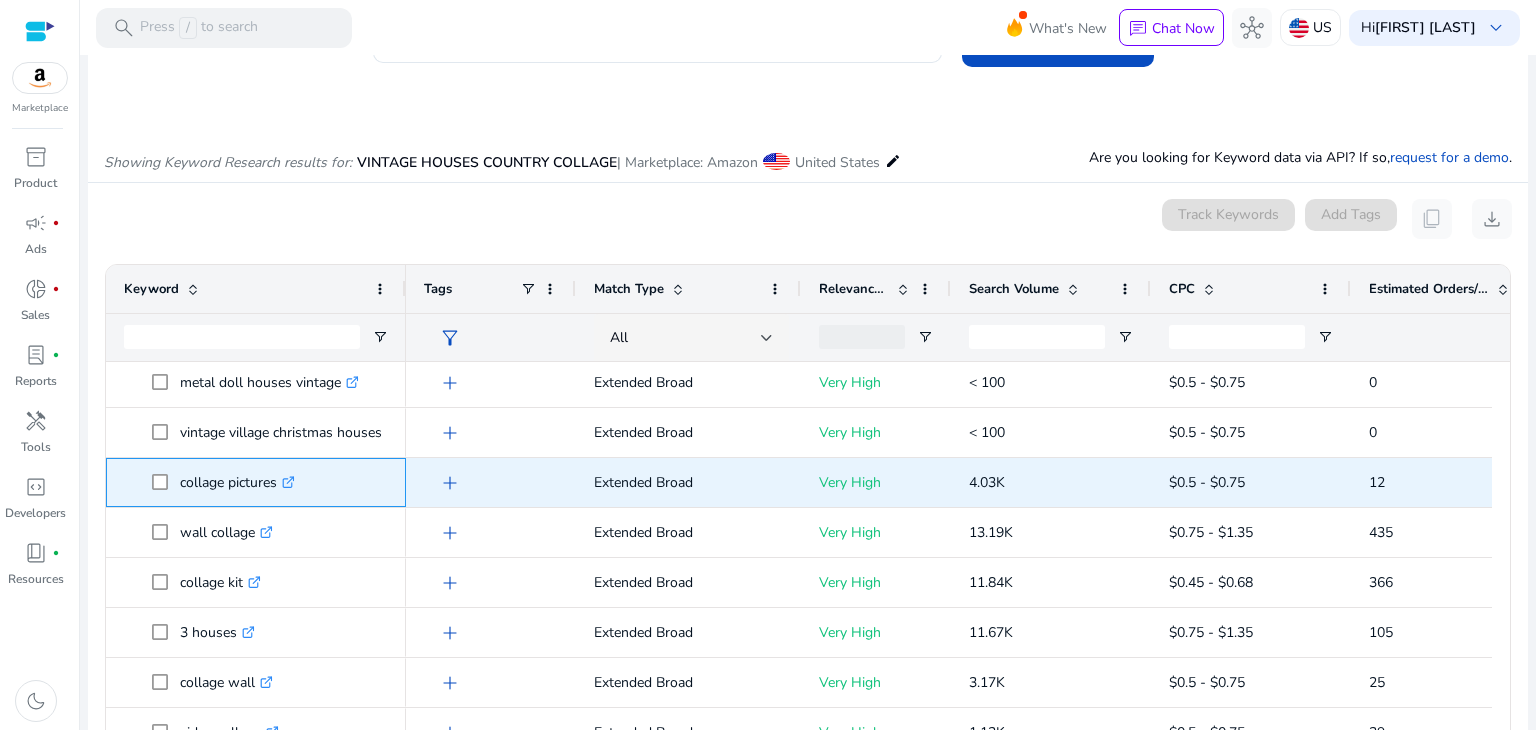 click on "collage pictures  .st0{fill:#2c8af8}" at bounding box center (237, 482) 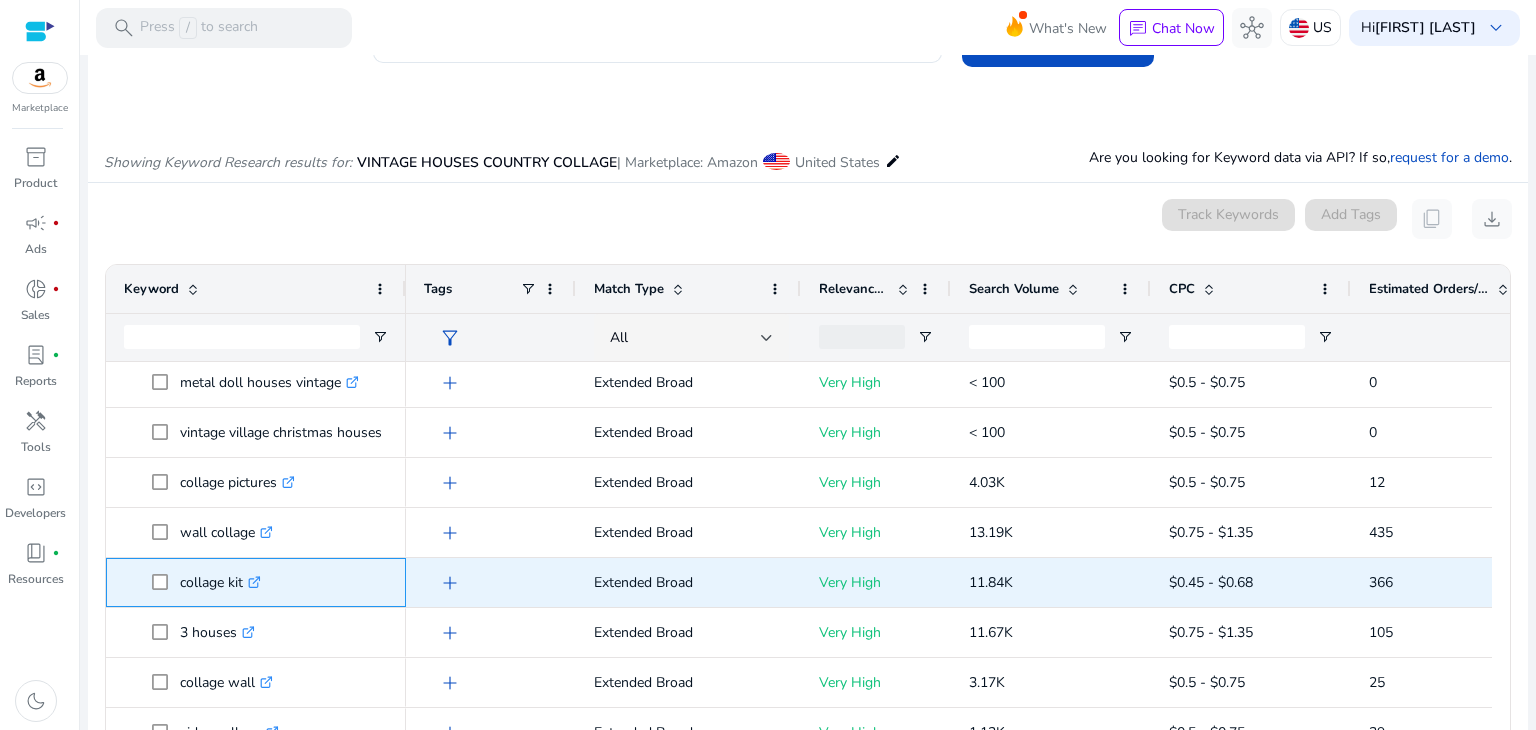 drag, startPoint x: 180, startPoint y: 580, endPoint x: 242, endPoint y: 585, distance: 62.201286 